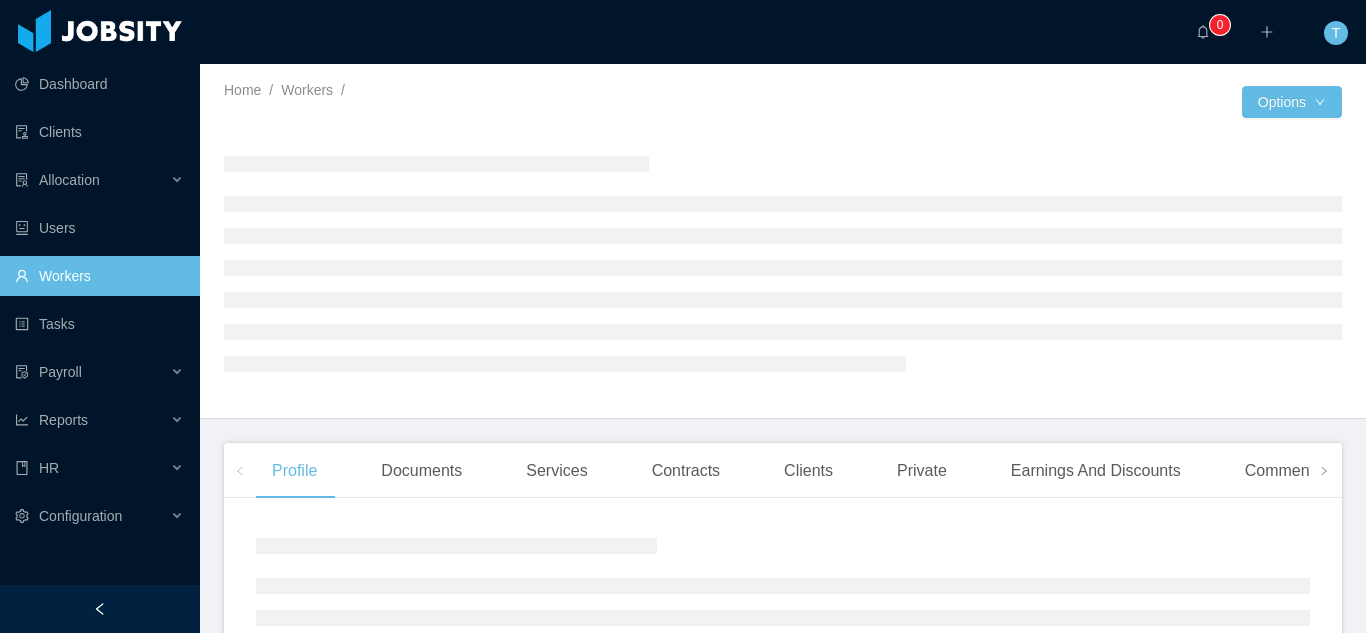 scroll, scrollTop: 0, scrollLeft: 0, axis: both 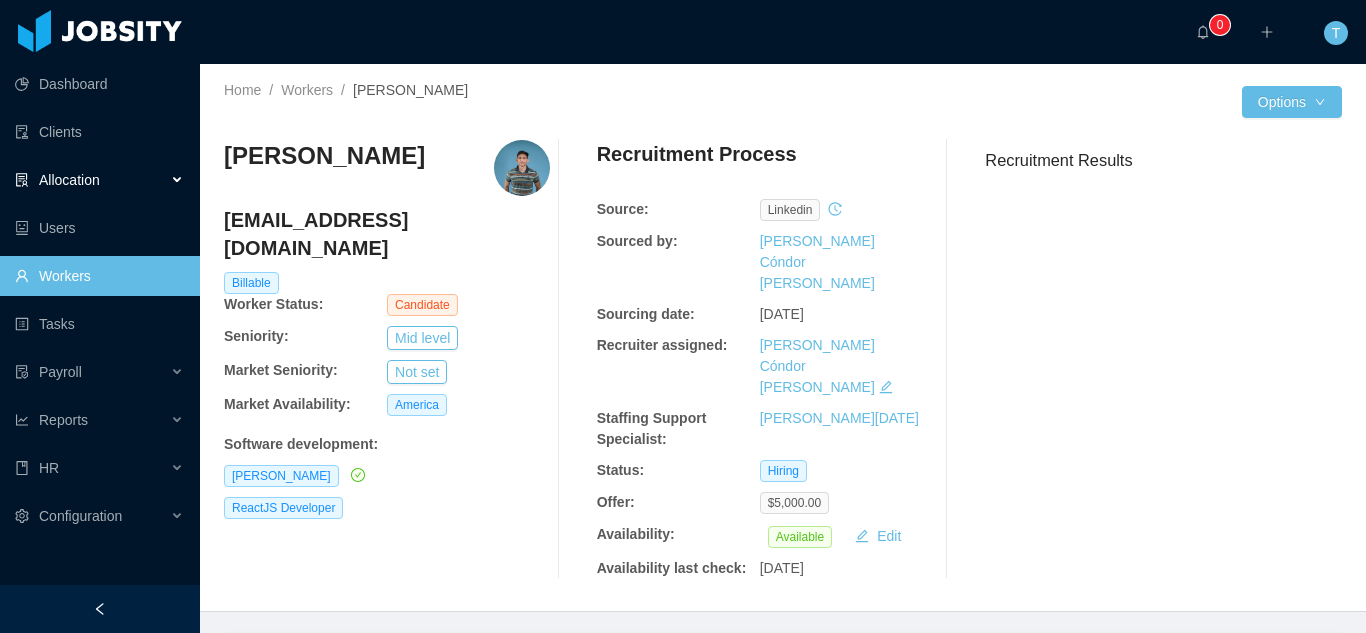 click on "Allocation" at bounding box center [69, 180] 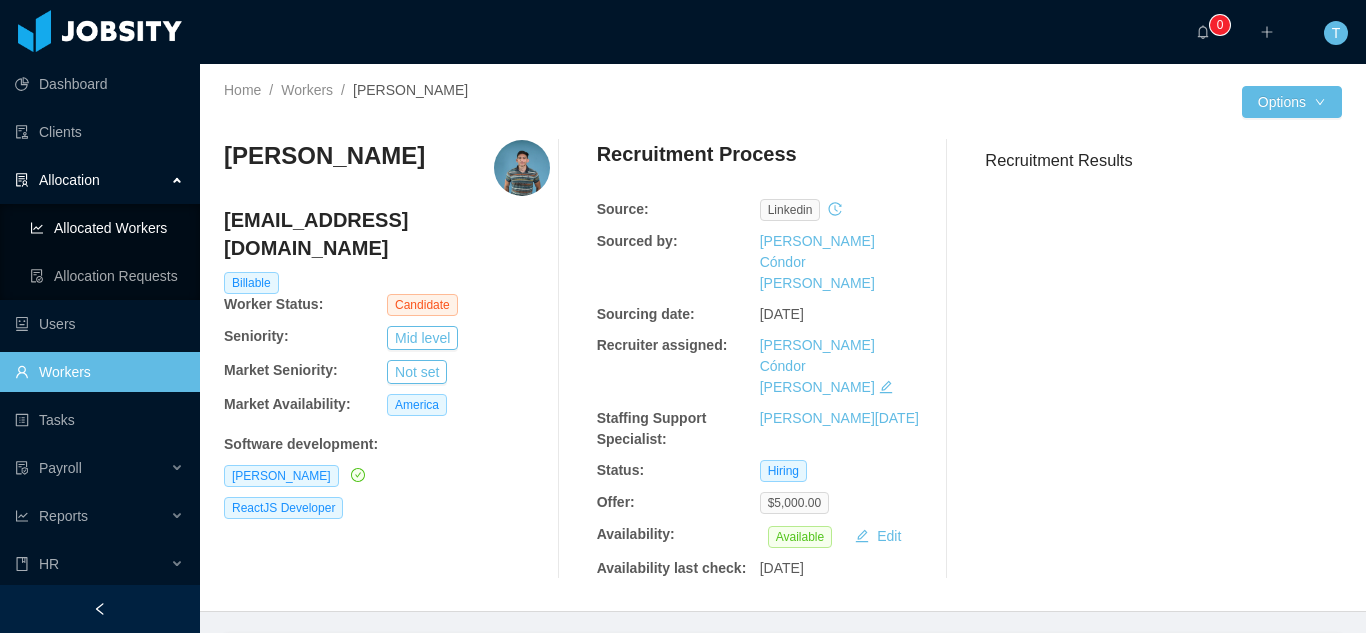 click on "Allocated Workers" at bounding box center (107, 228) 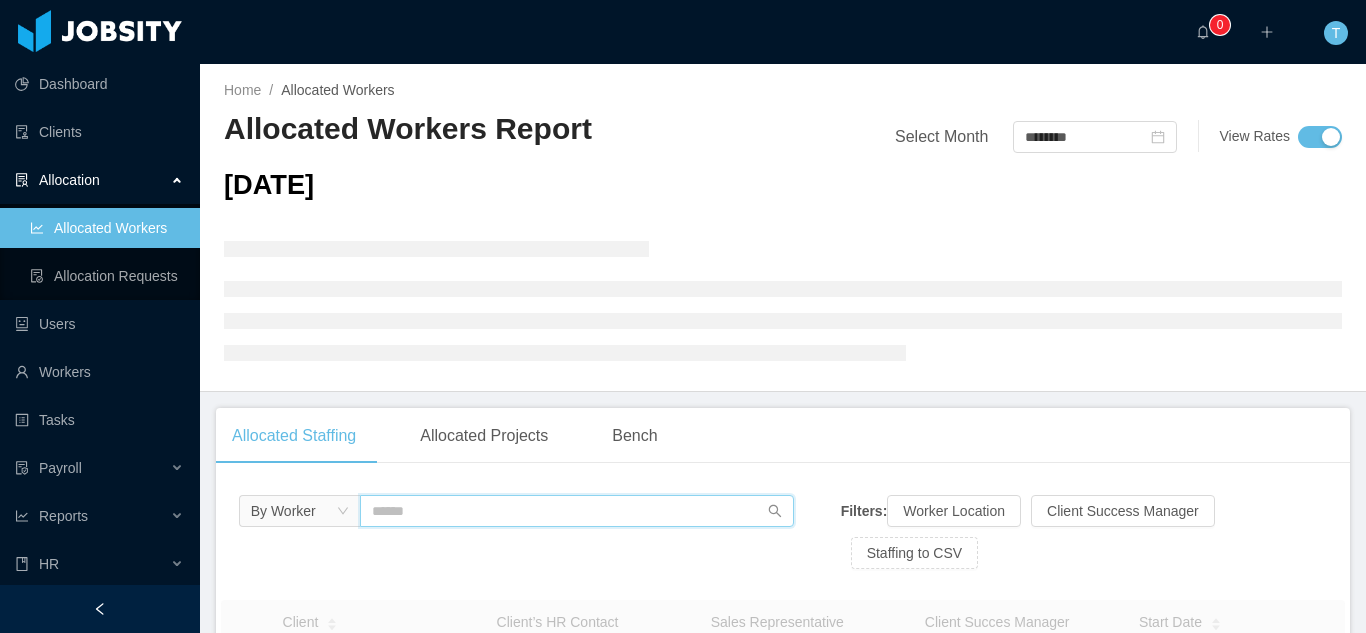click at bounding box center (577, 511) 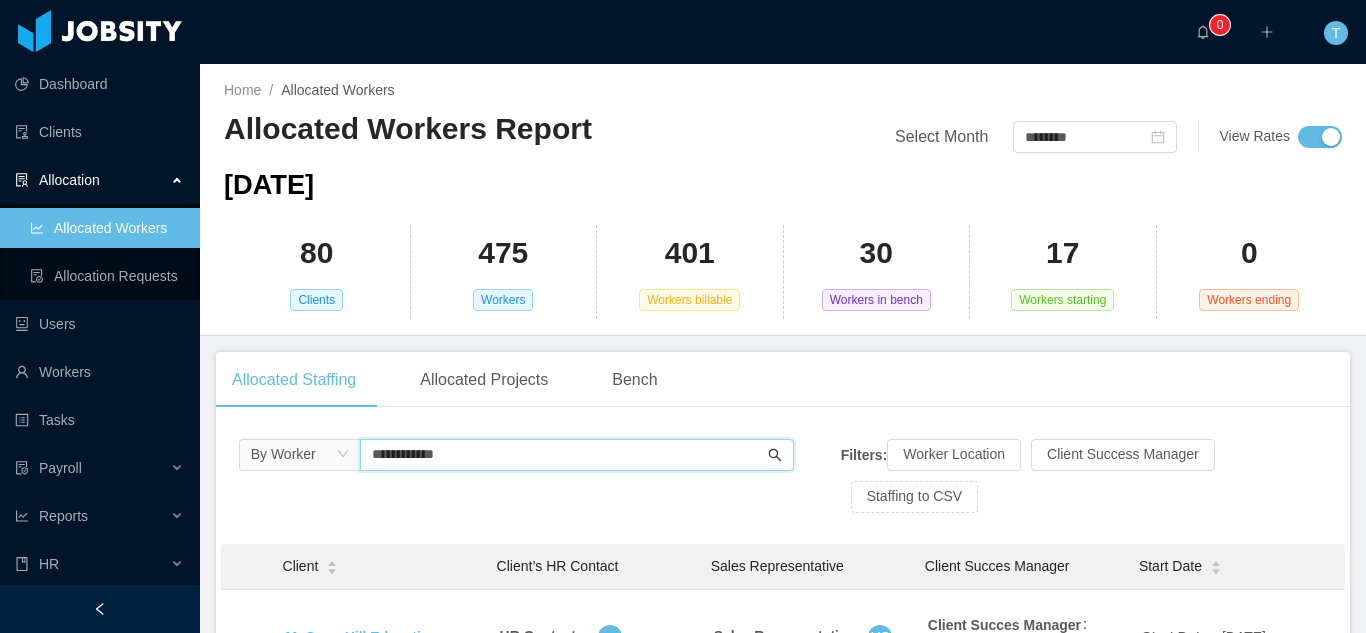 type on "**********" 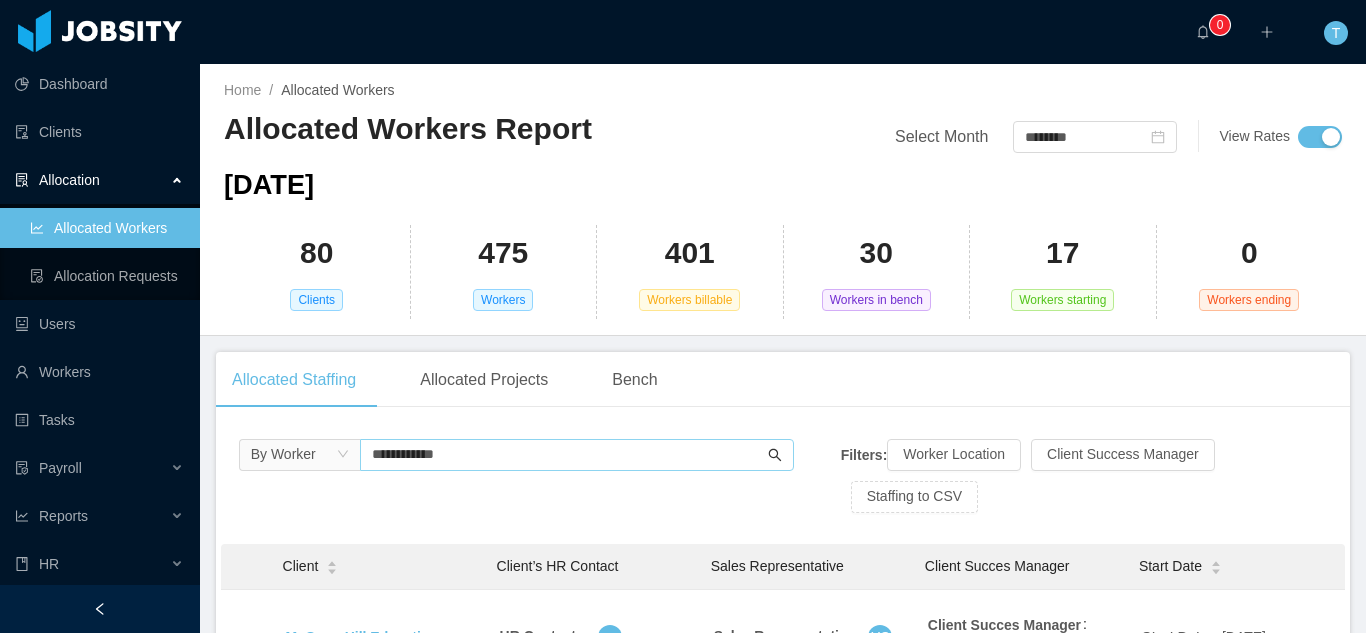 click 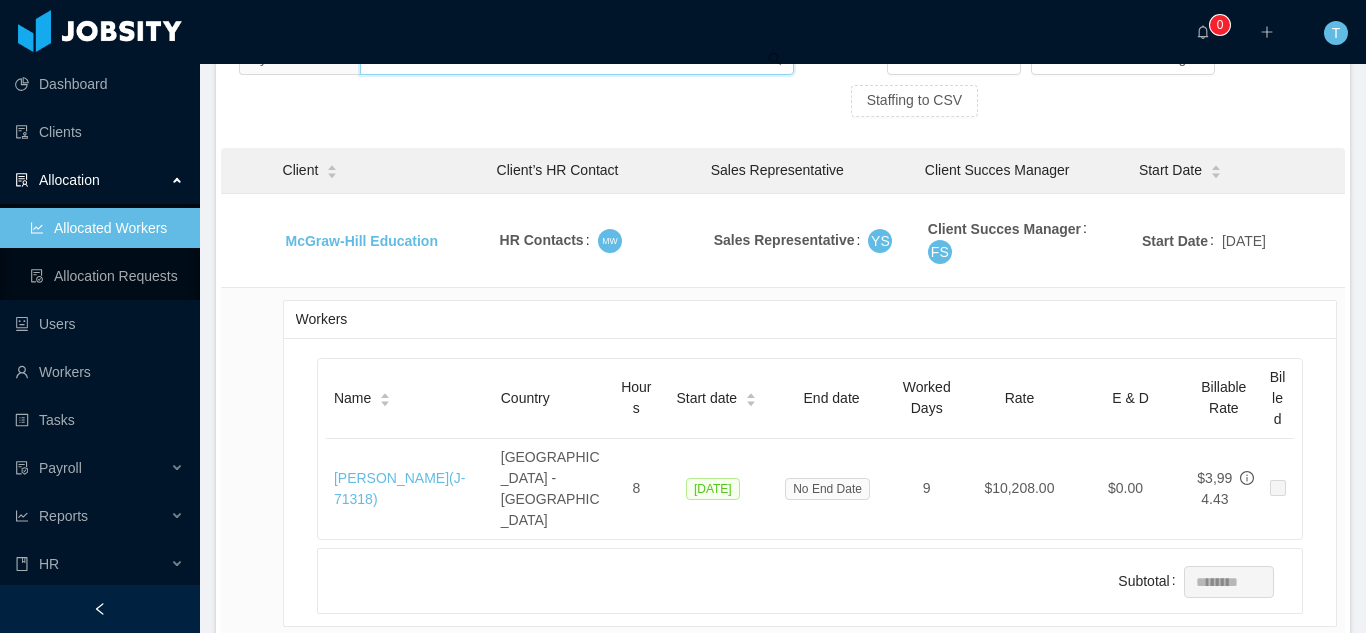 scroll, scrollTop: 397, scrollLeft: 0, axis: vertical 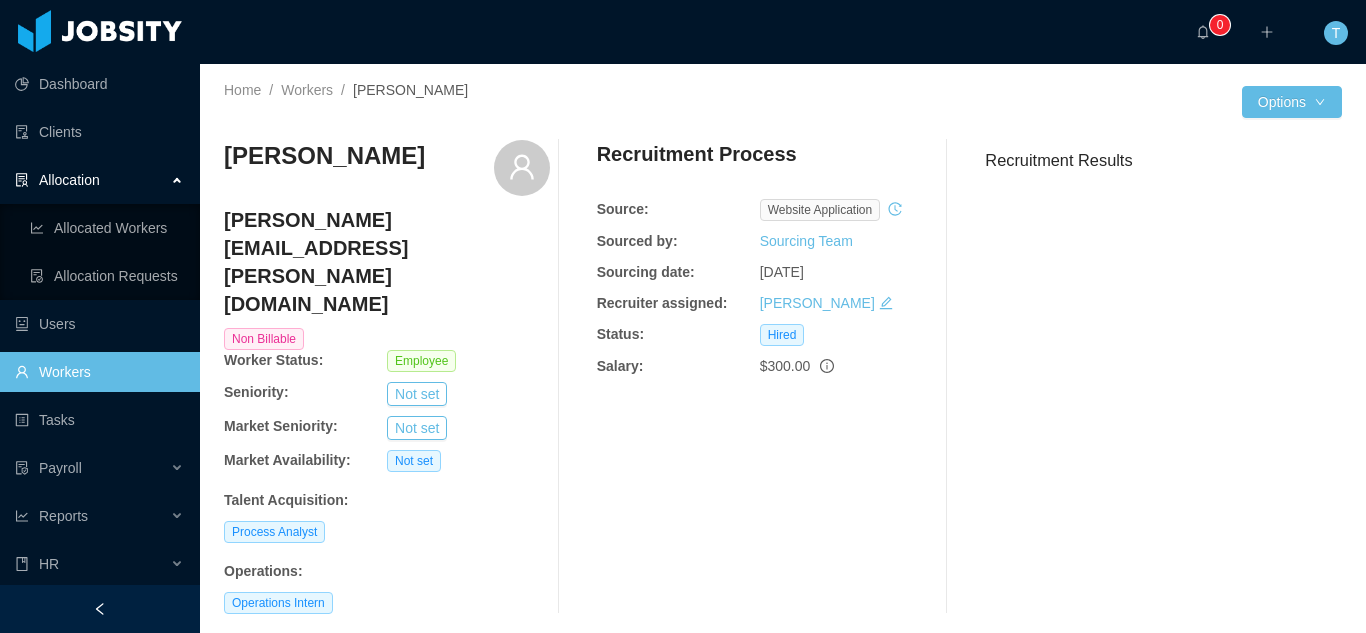 click on "Workers" at bounding box center (99, 372) 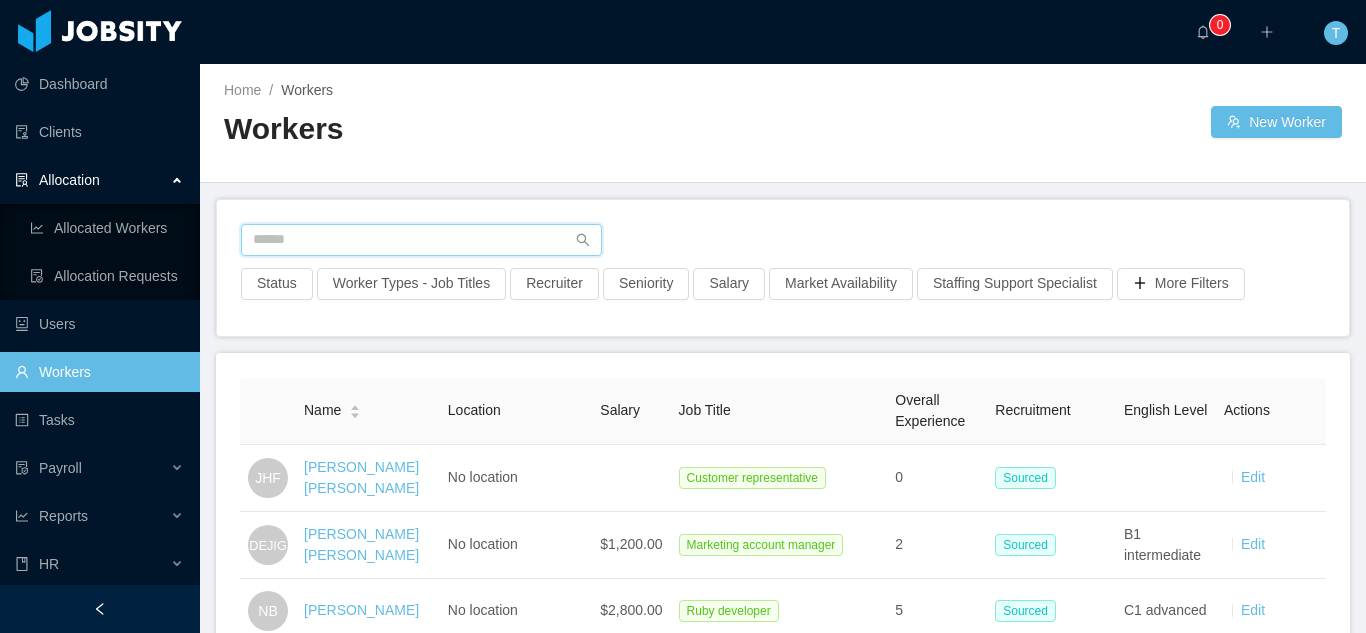 click at bounding box center (421, 240) 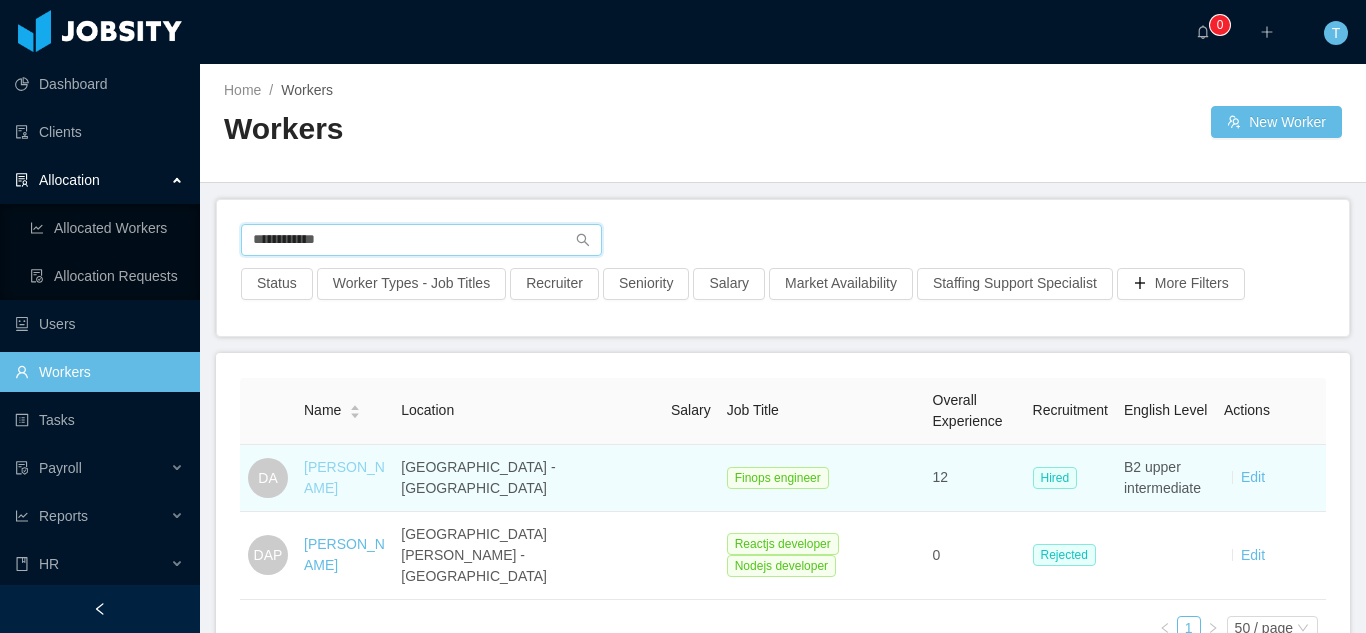 type on "**********" 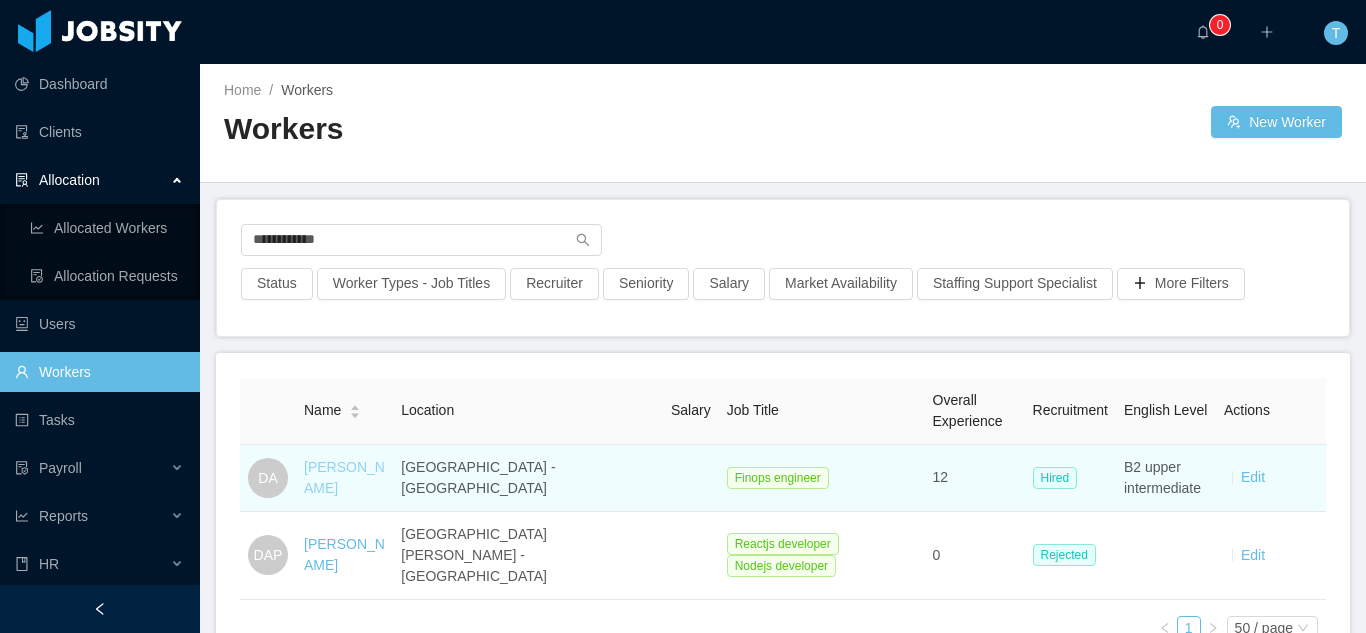 click on "[PERSON_NAME]" at bounding box center [344, 477] 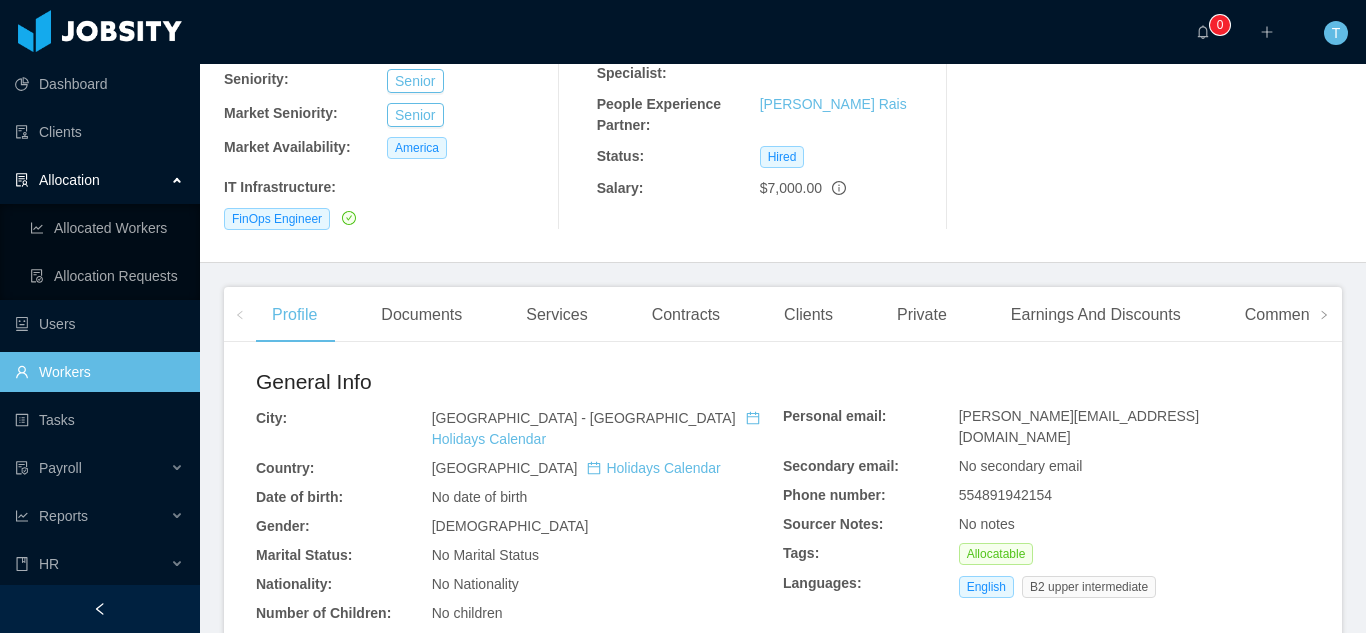 scroll, scrollTop: 315, scrollLeft: 0, axis: vertical 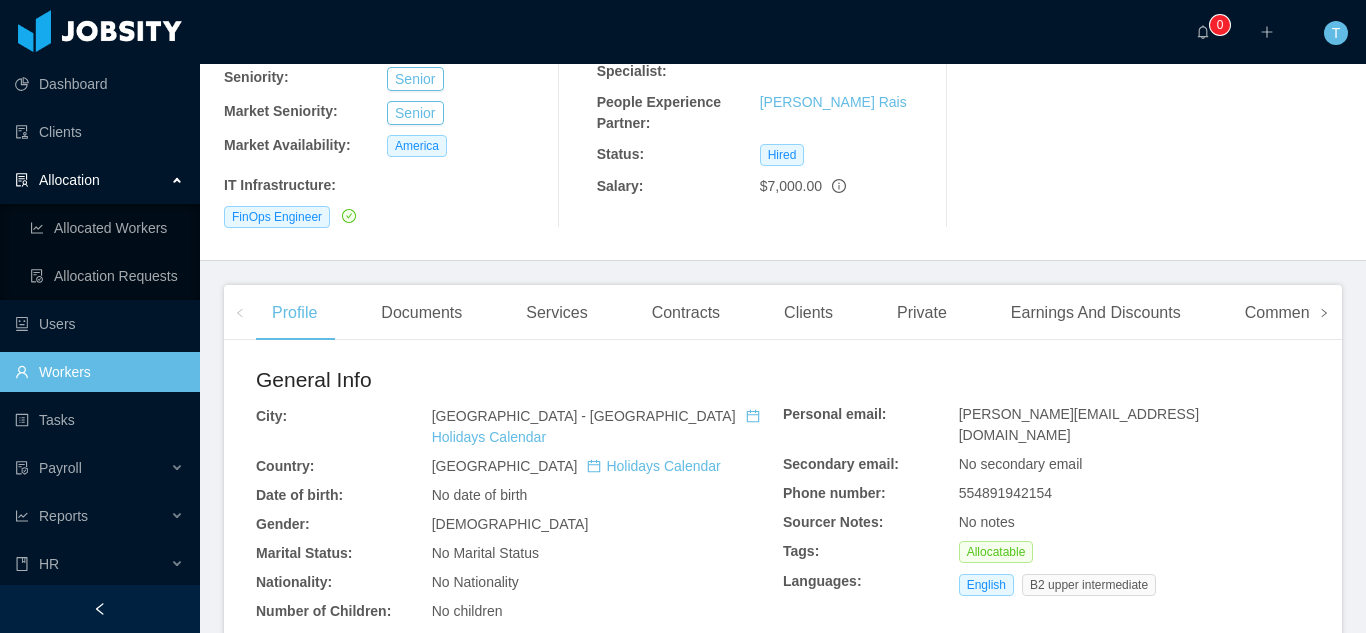 click at bounding box center [1324, 312] 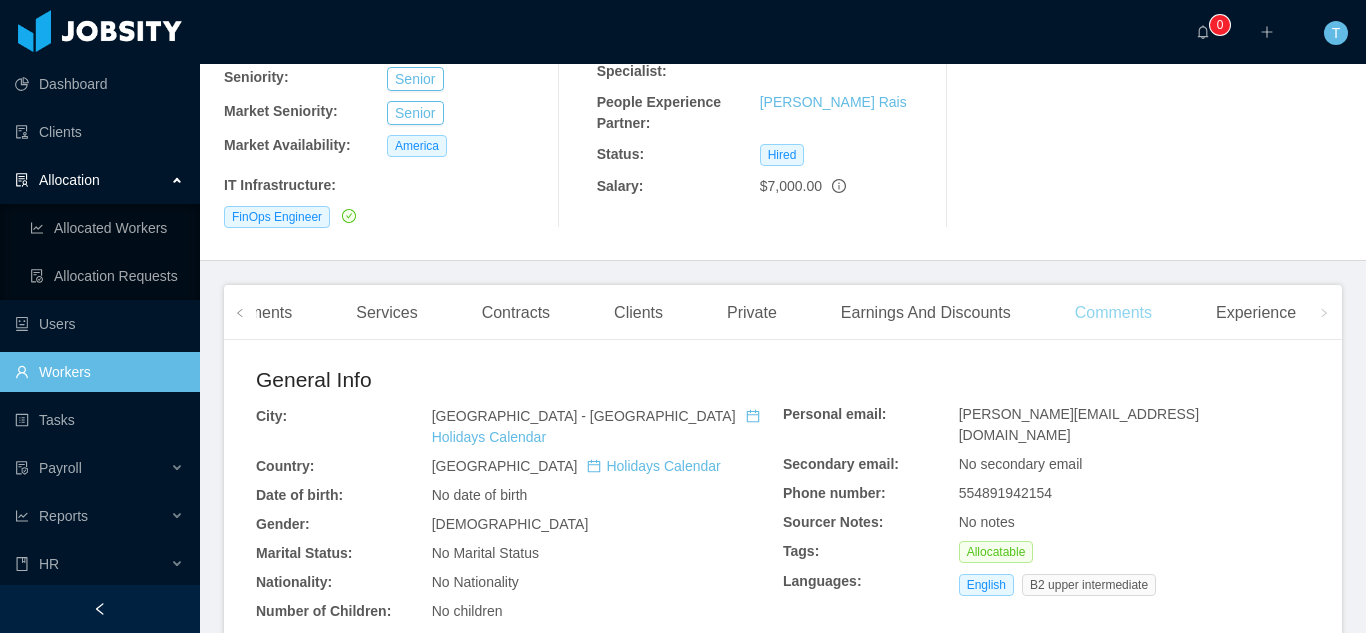 click on "Comments" at bounding box center [1113, 313] 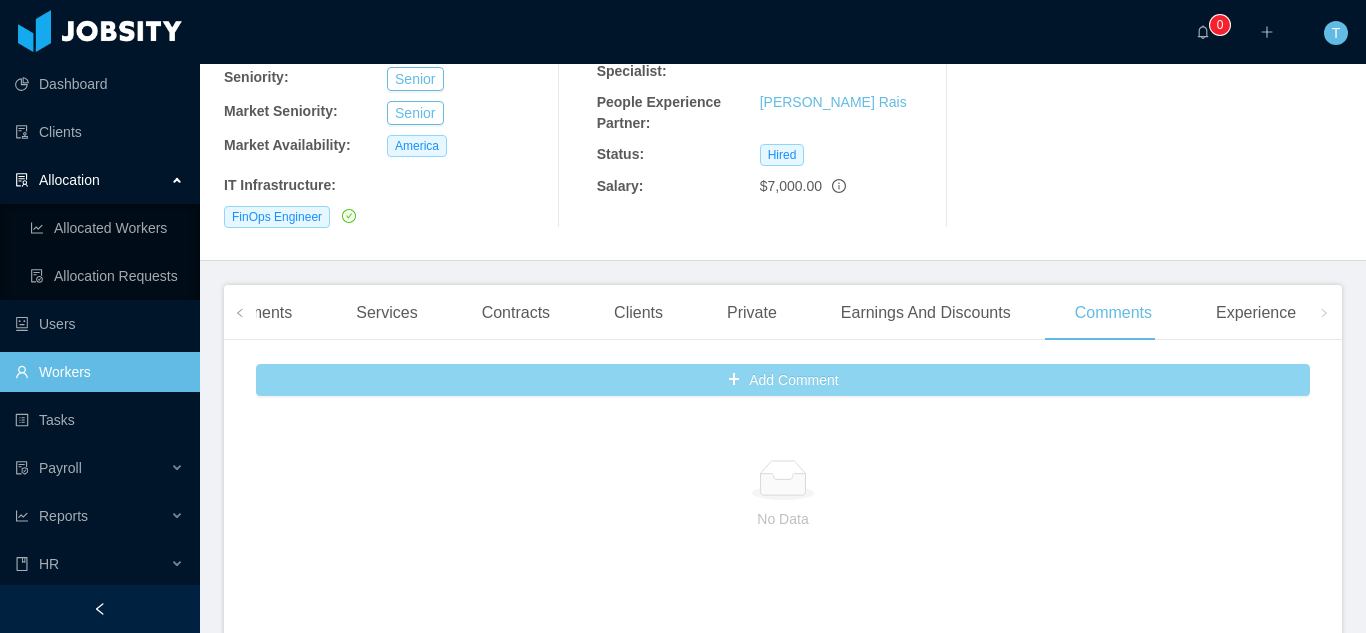 click on "Add Comment" at bounding box center (783, 380) 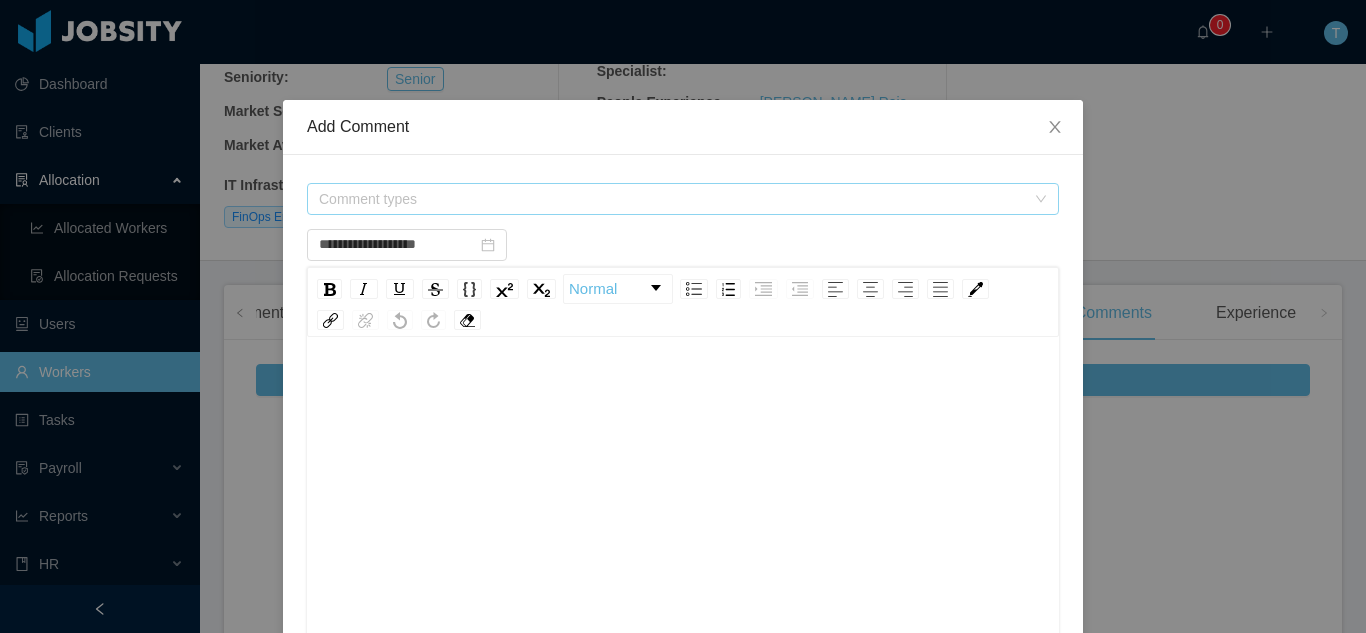 click on "Comment types" at bounding box center (672, 199) 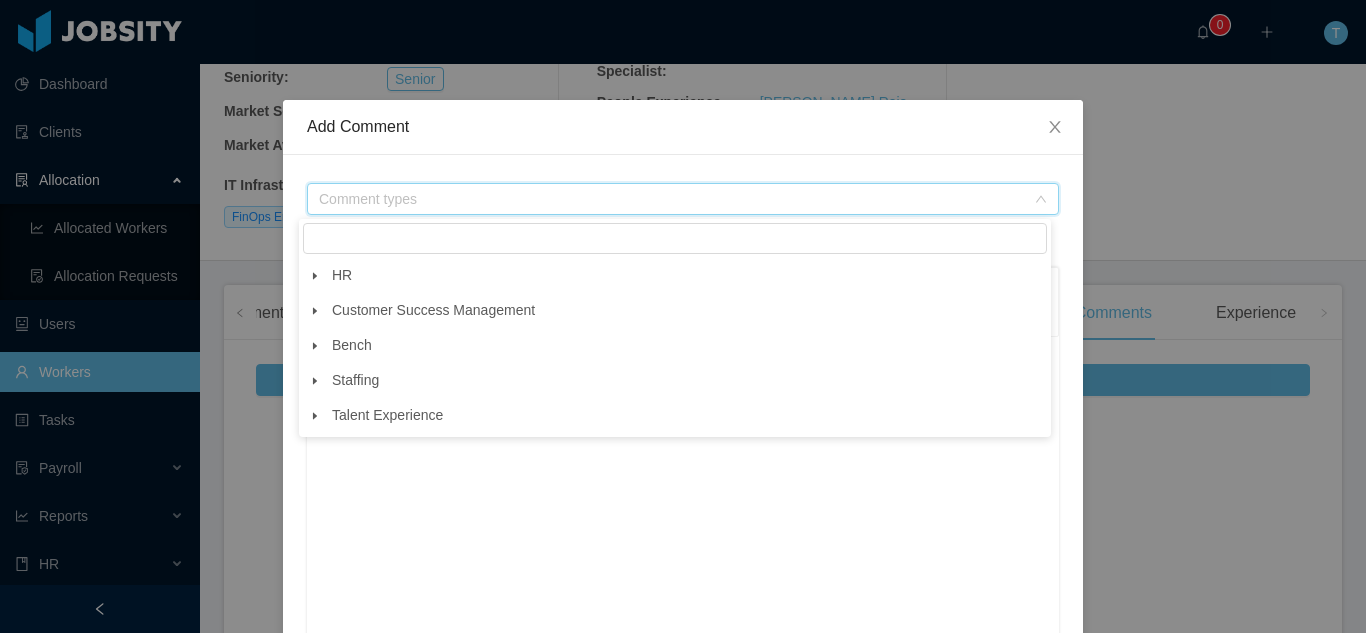 click 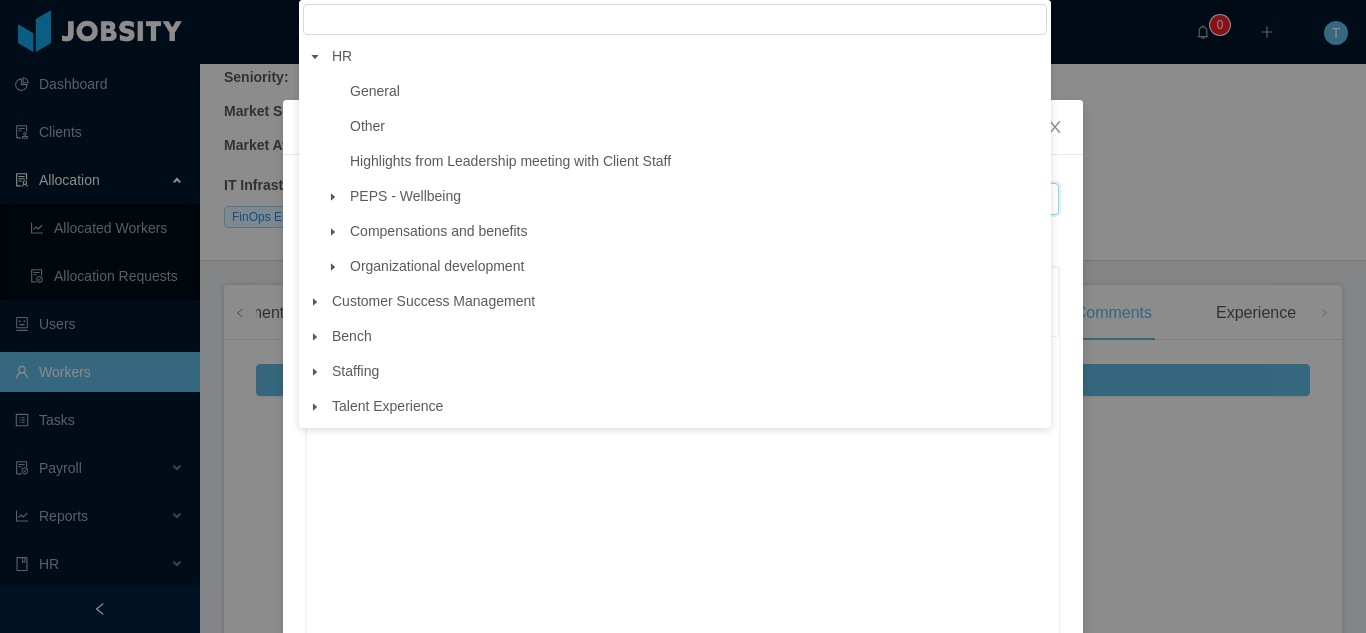 click 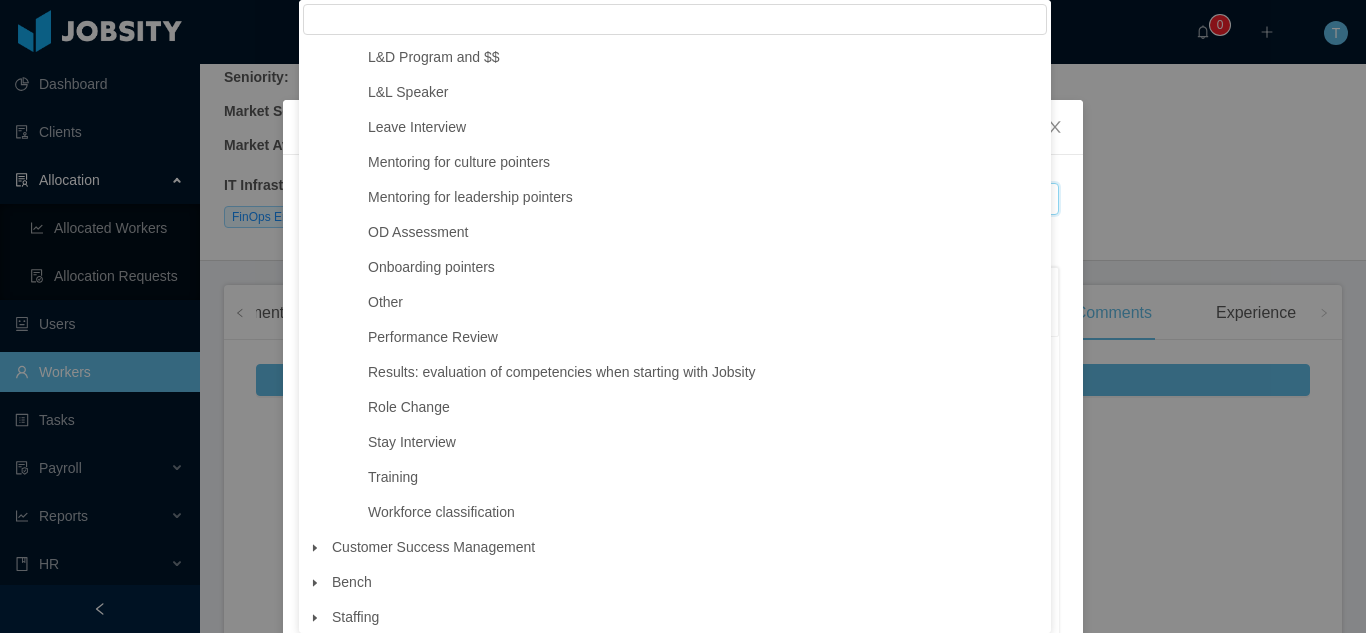 scroll, scrollTop: 417, scrollLeft: 0, axis: vertical 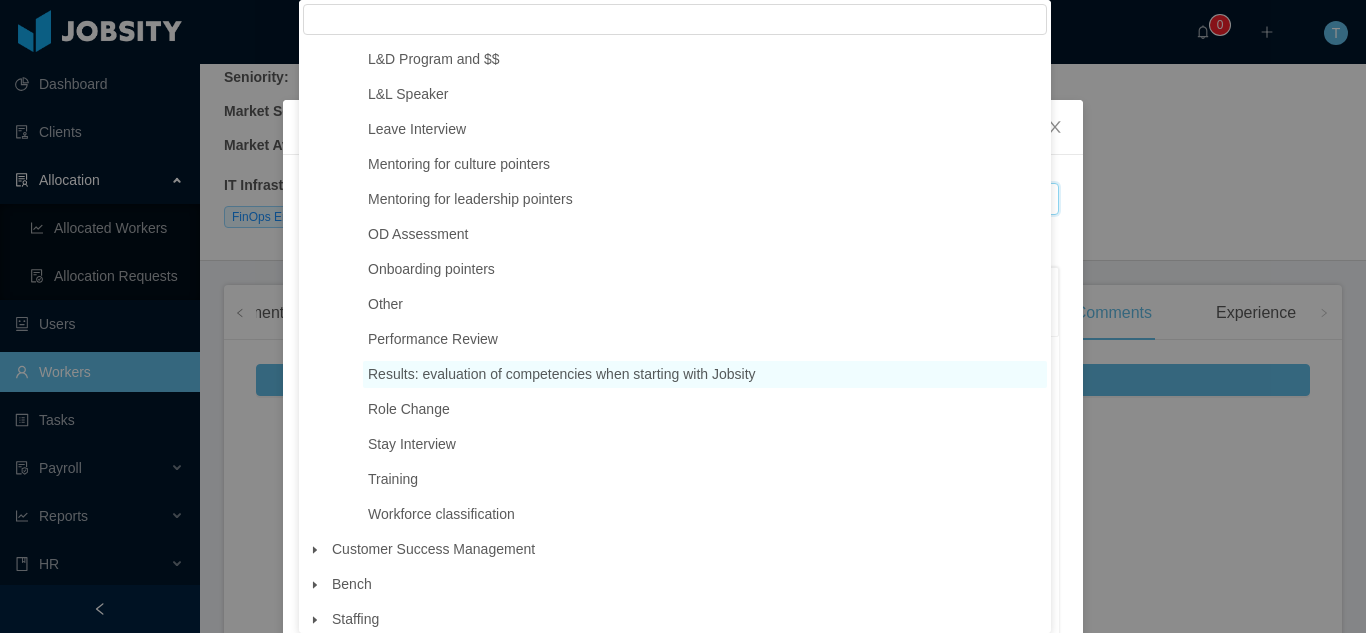 click on "Results: evaluation of competencies when starting with Jobsity" at bounding box center [562, 374] 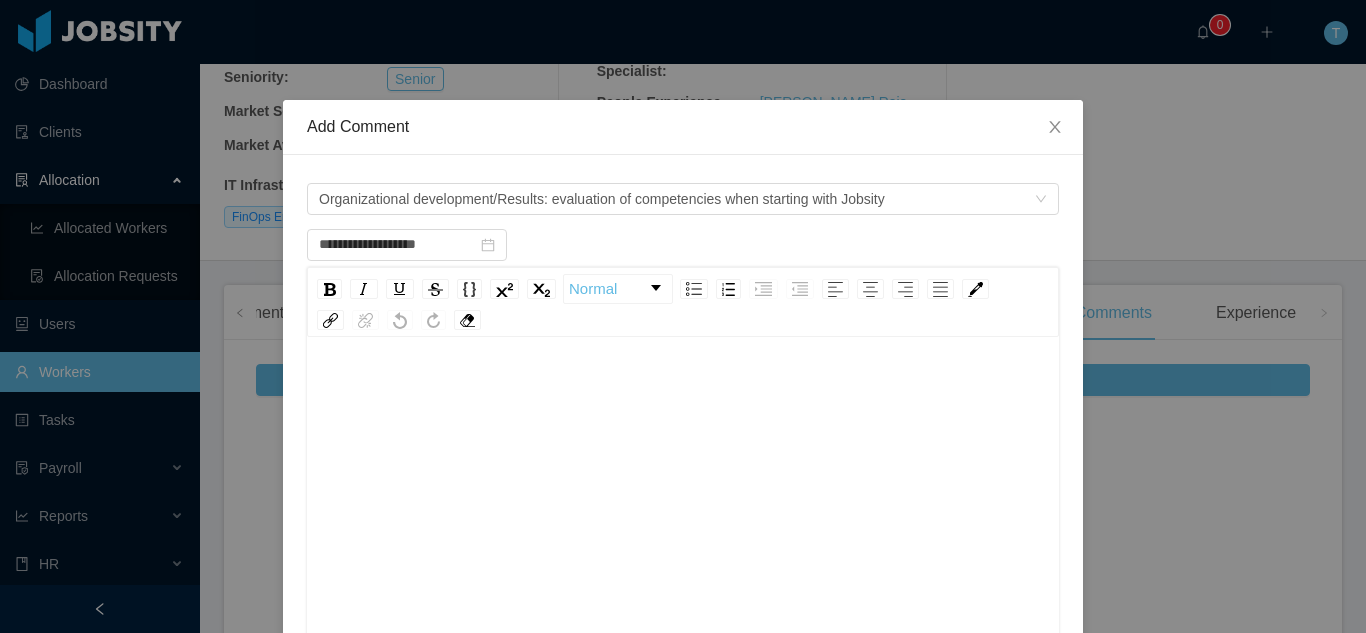 click at bounding box center (683, 391) 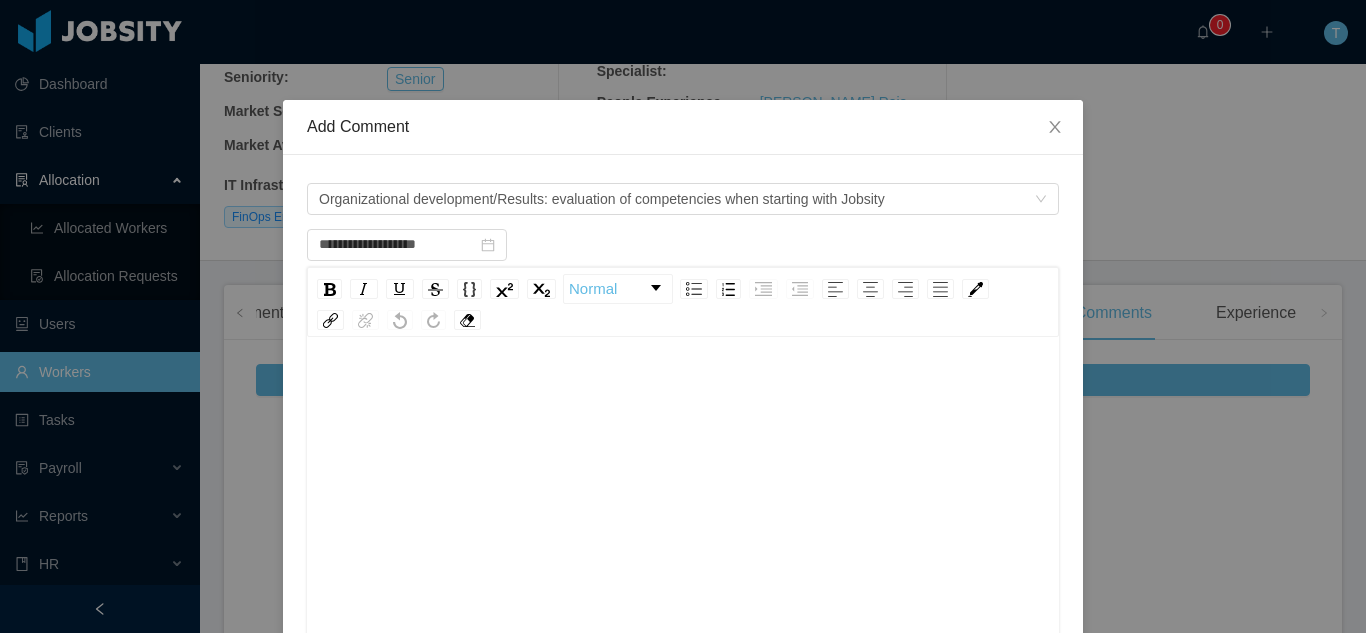 click at bounding box center [683, 546] 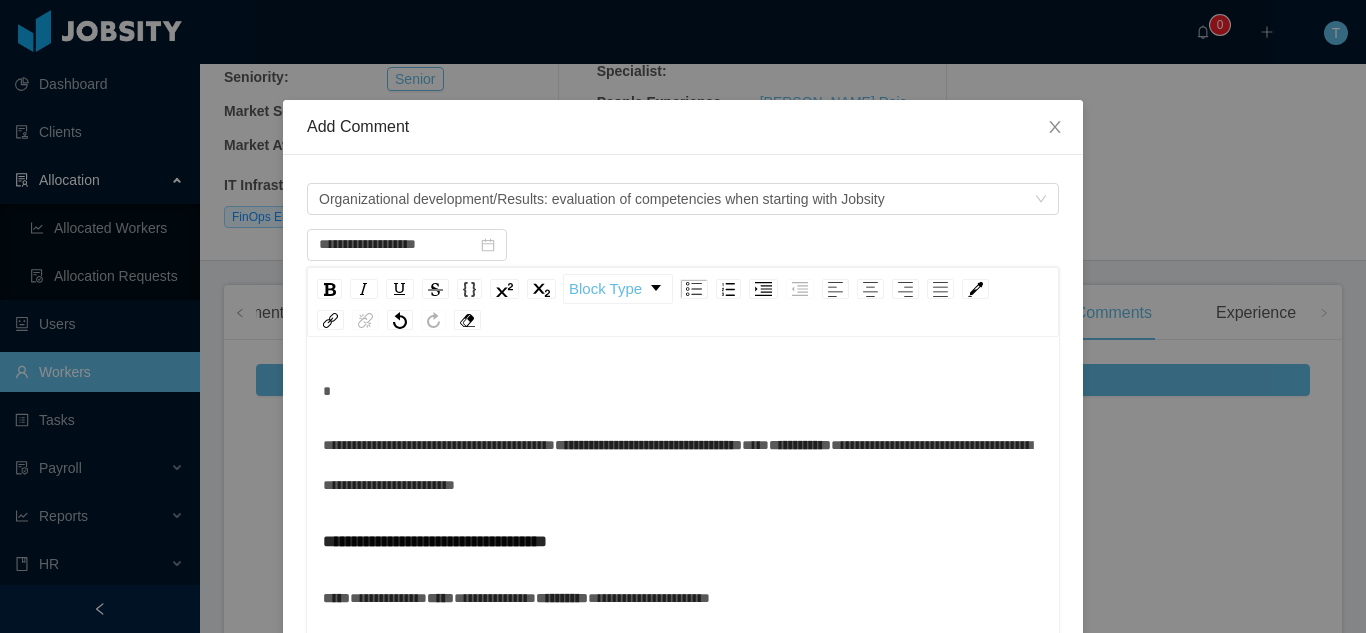click on "**********" at bounding box center (683, 465) 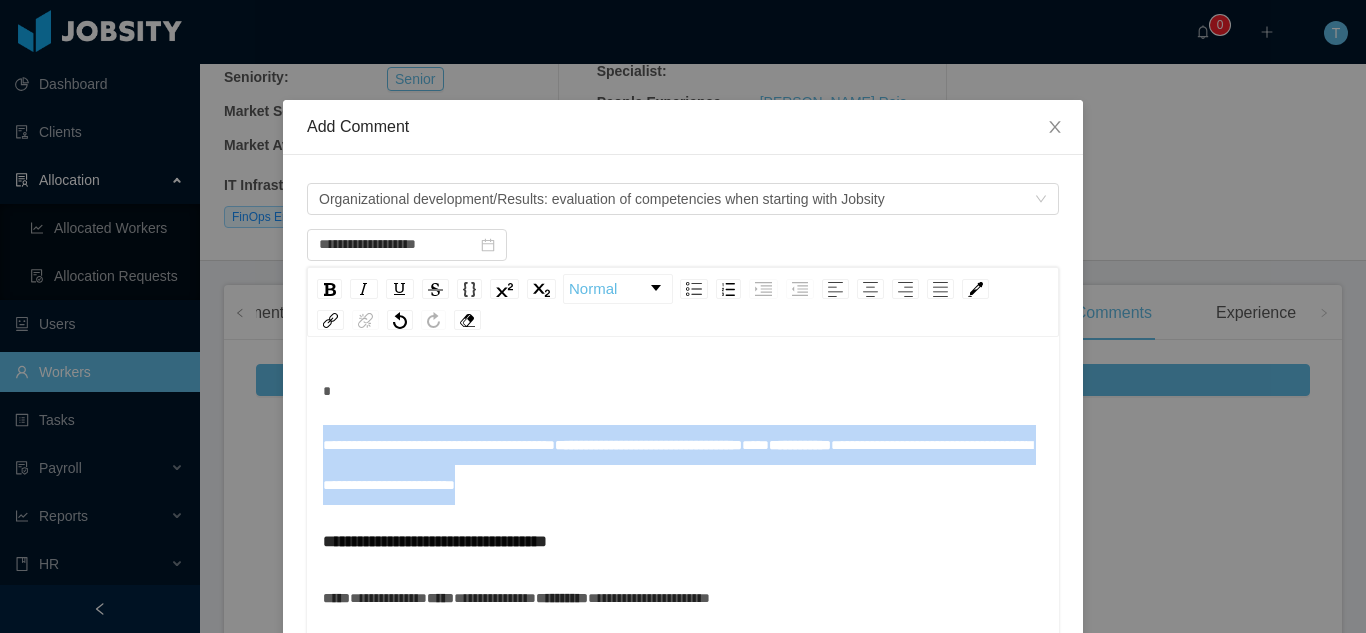drag, startPoint x: 733, startPoint y: 484, endPoint x: 251, endPoint y: 447, distance: 483.41803 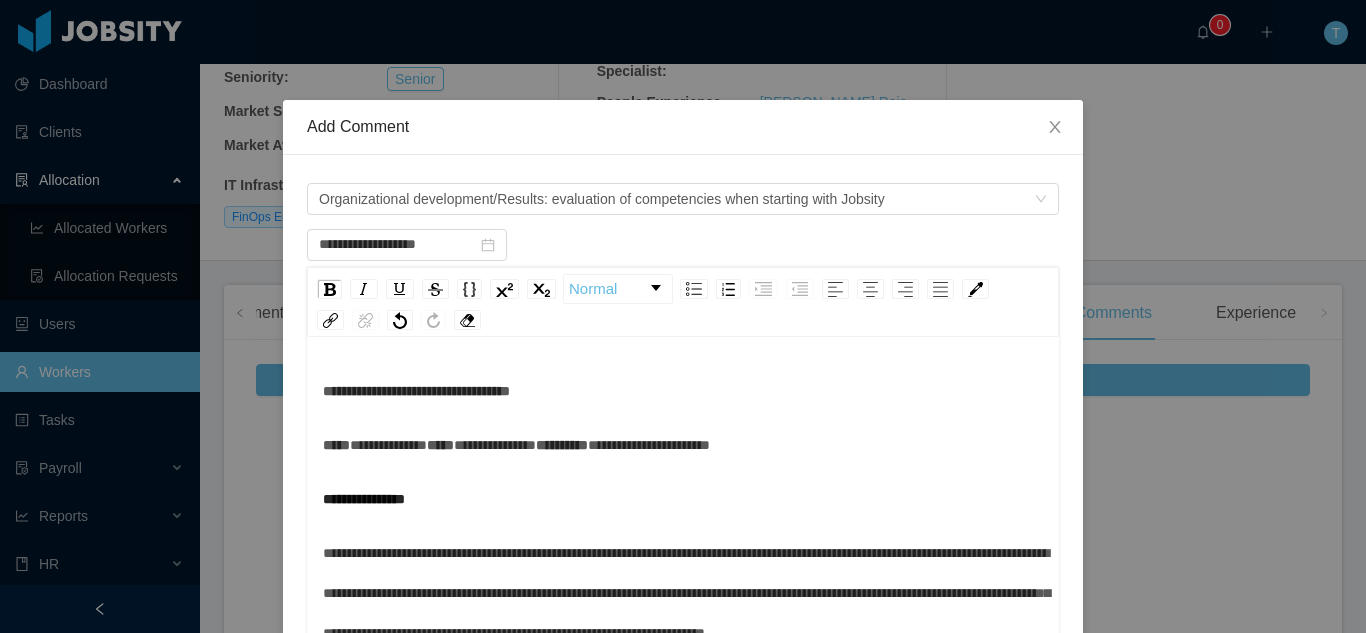 type on "**********" 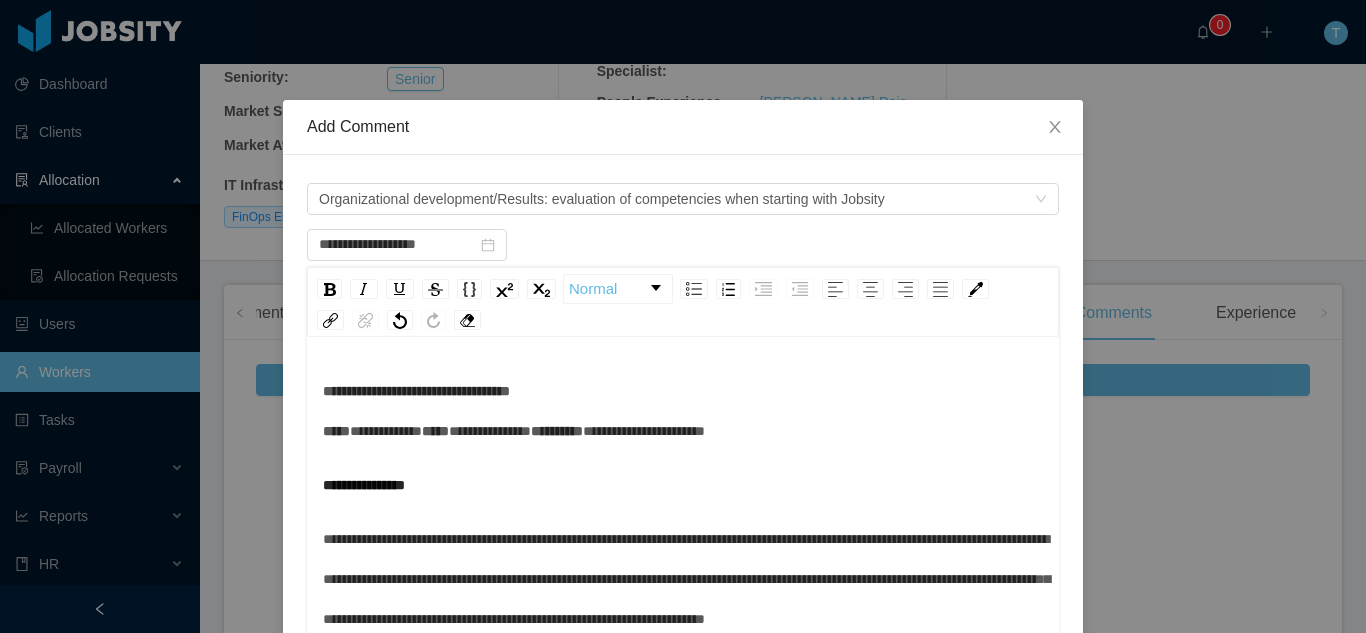 click on "**********" at bounding box center [683, 411] 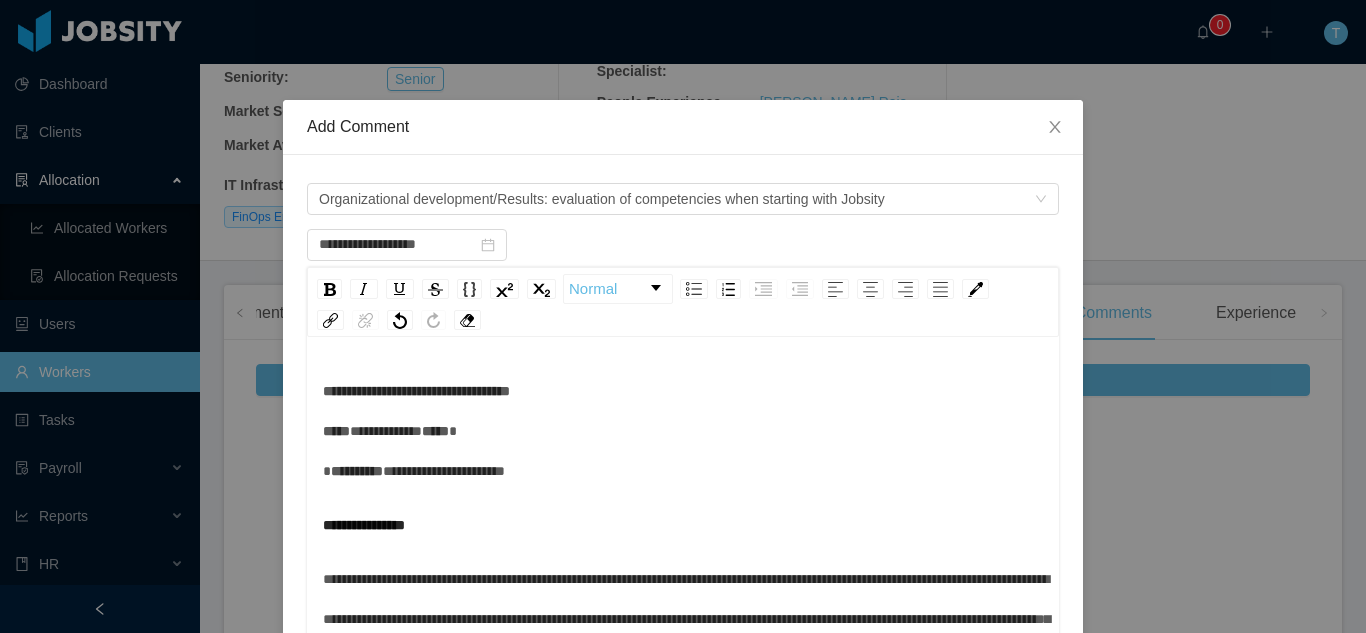 type 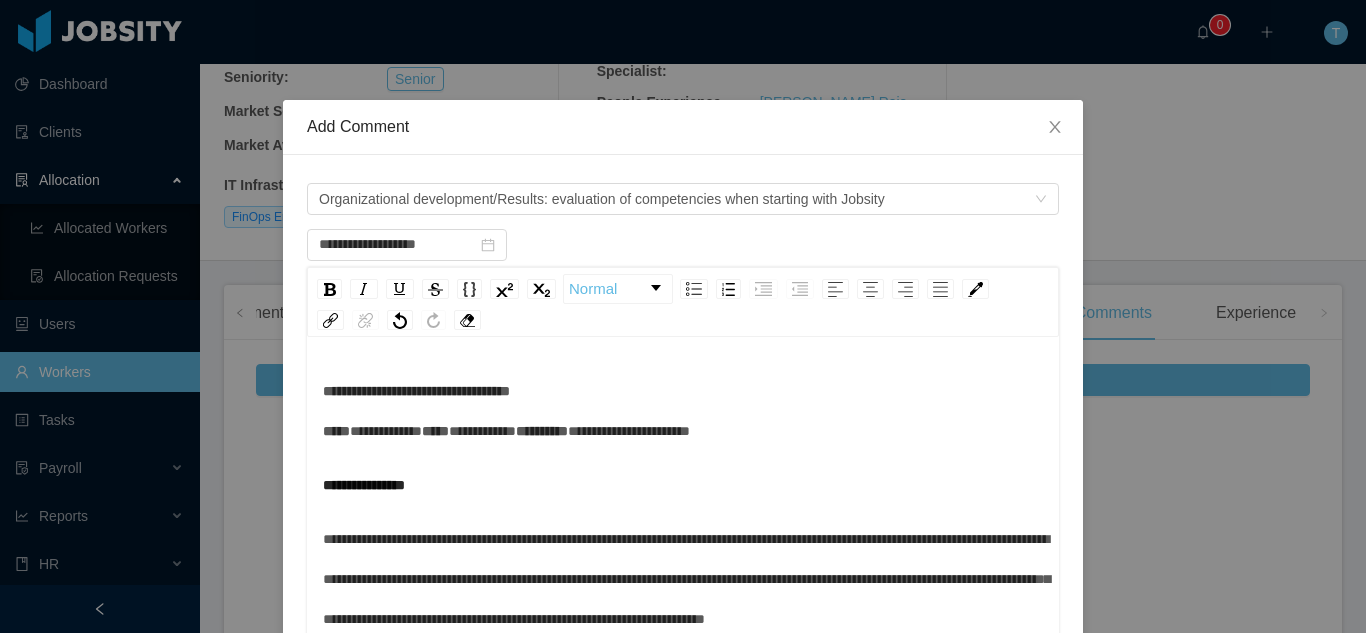click on "**********" at bounding box center (542, 431) 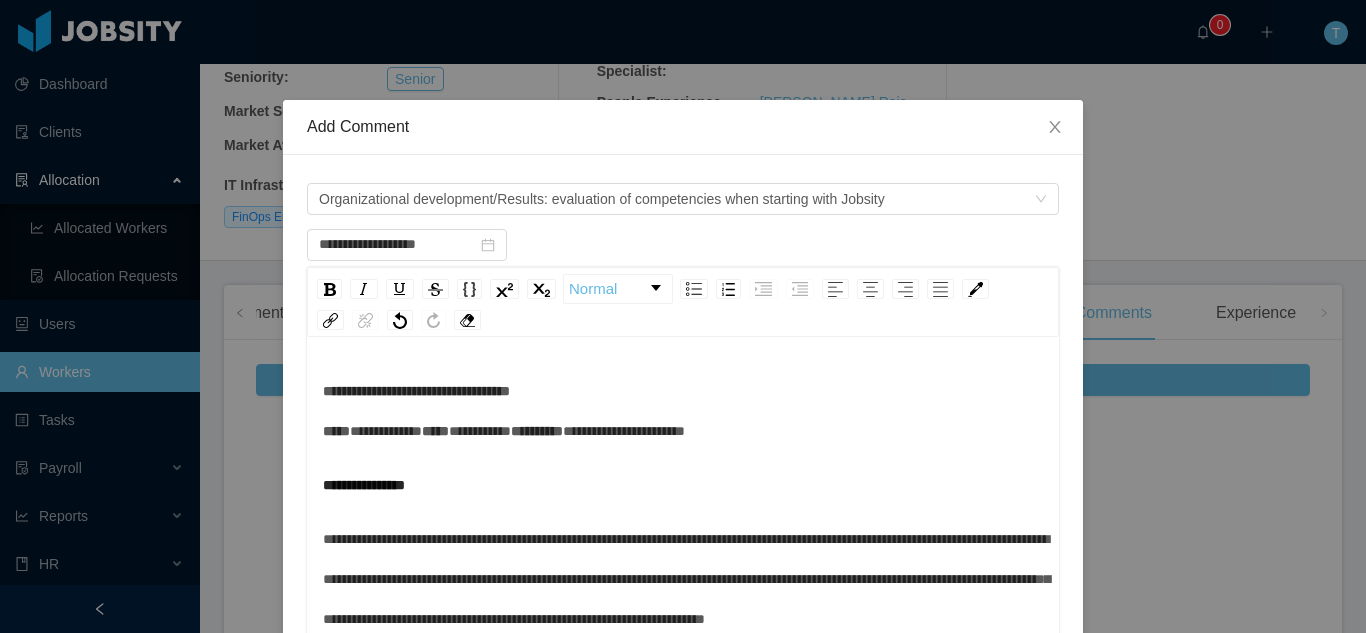 click on "**********" at bounding box center [537, 431] 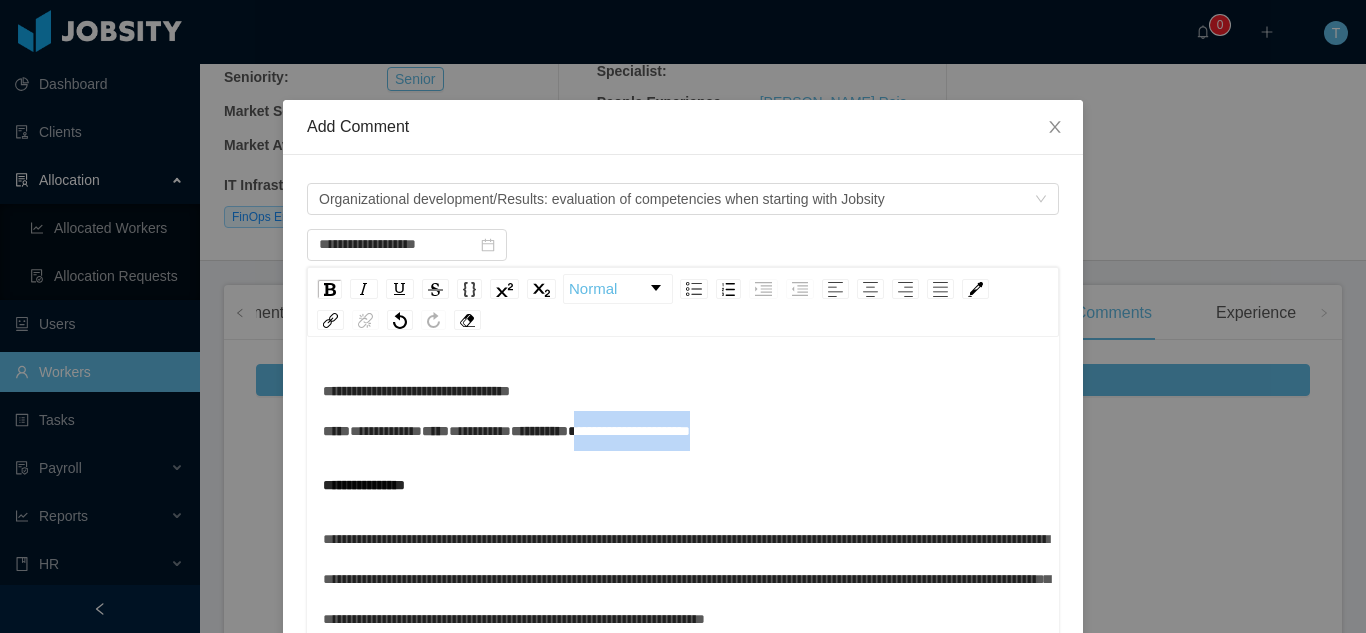 drag, startPoint x: 566, startPoint y: 503, endPoint x: 393, endPoint y: 504, distance: 173.00288 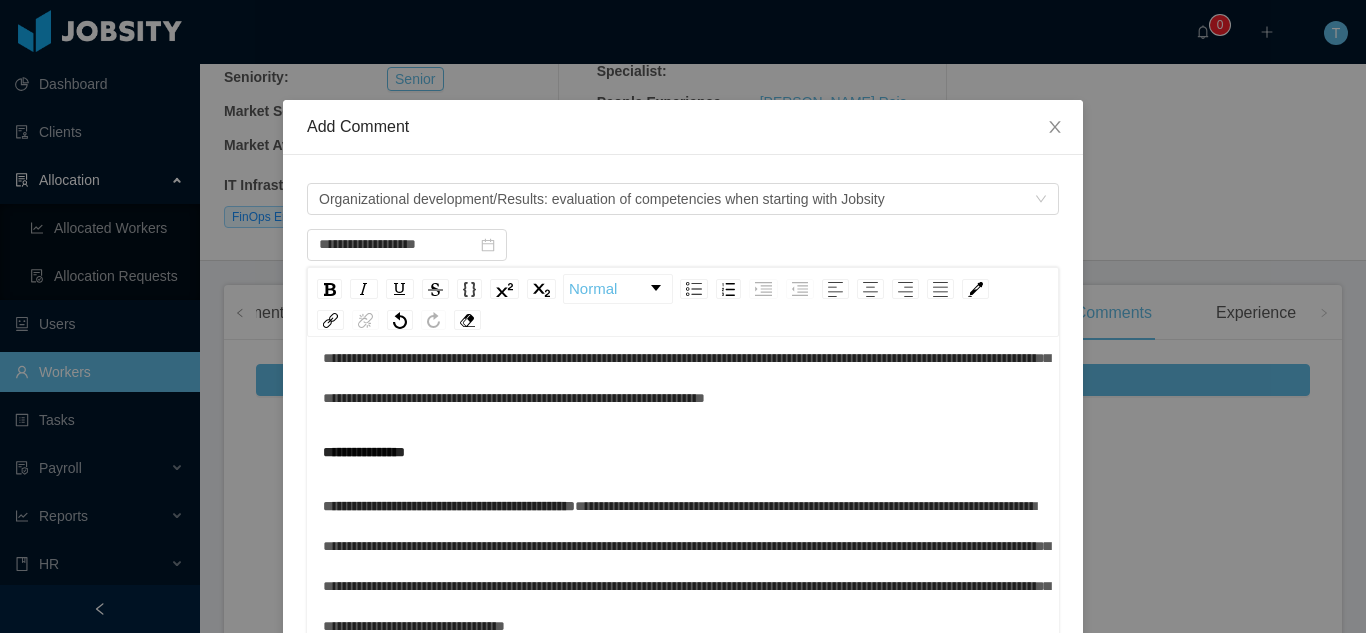 scroll, scrollTop: 231, scrollLeft: 0, axis: vertical 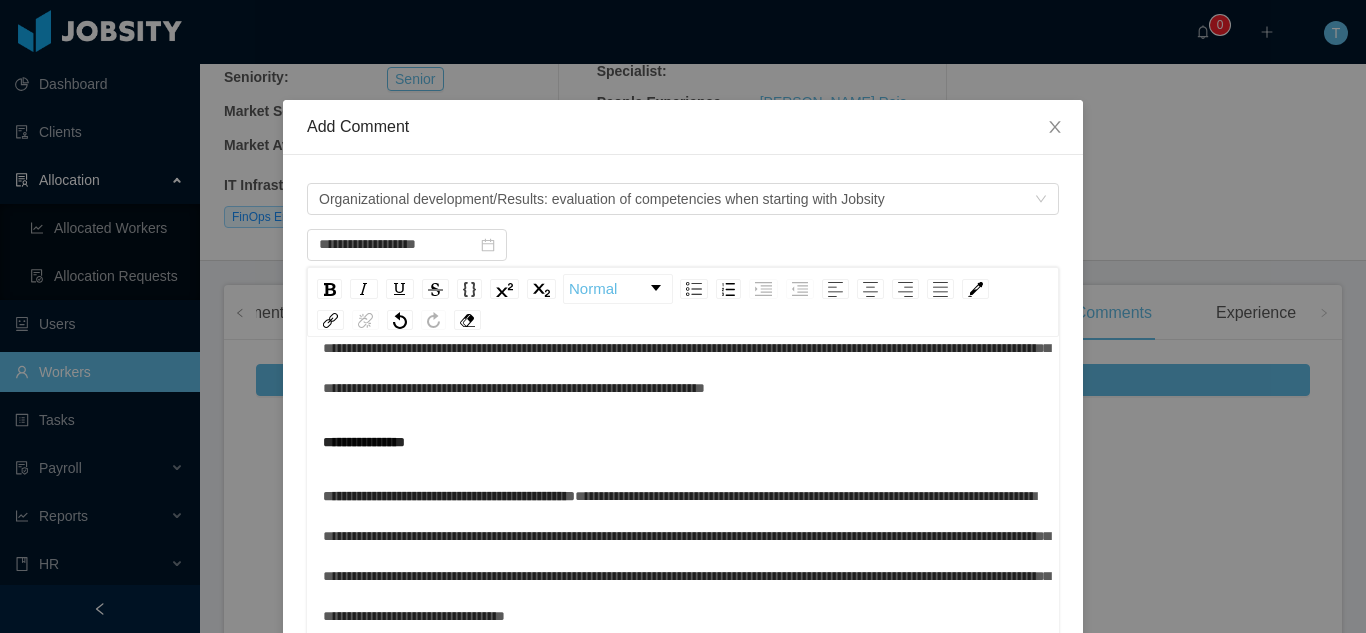 click on "**********" at bounding box center (686, 348) 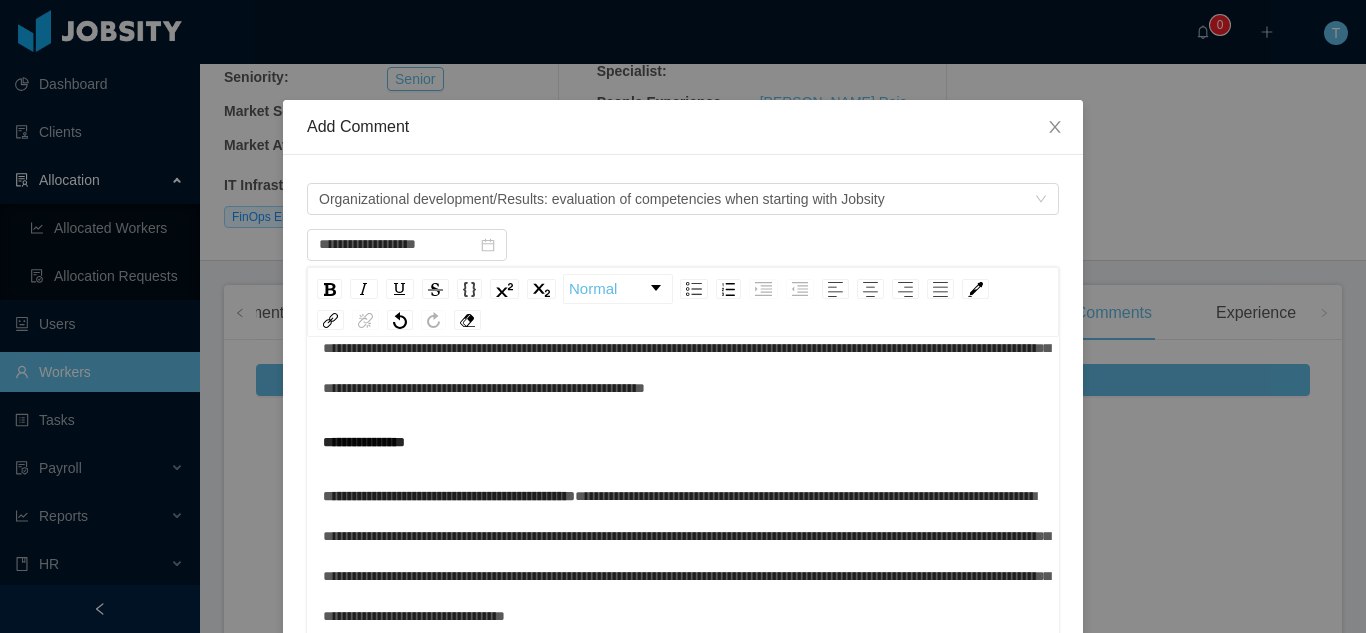 click on "**********" at bounding box center (686, 348) 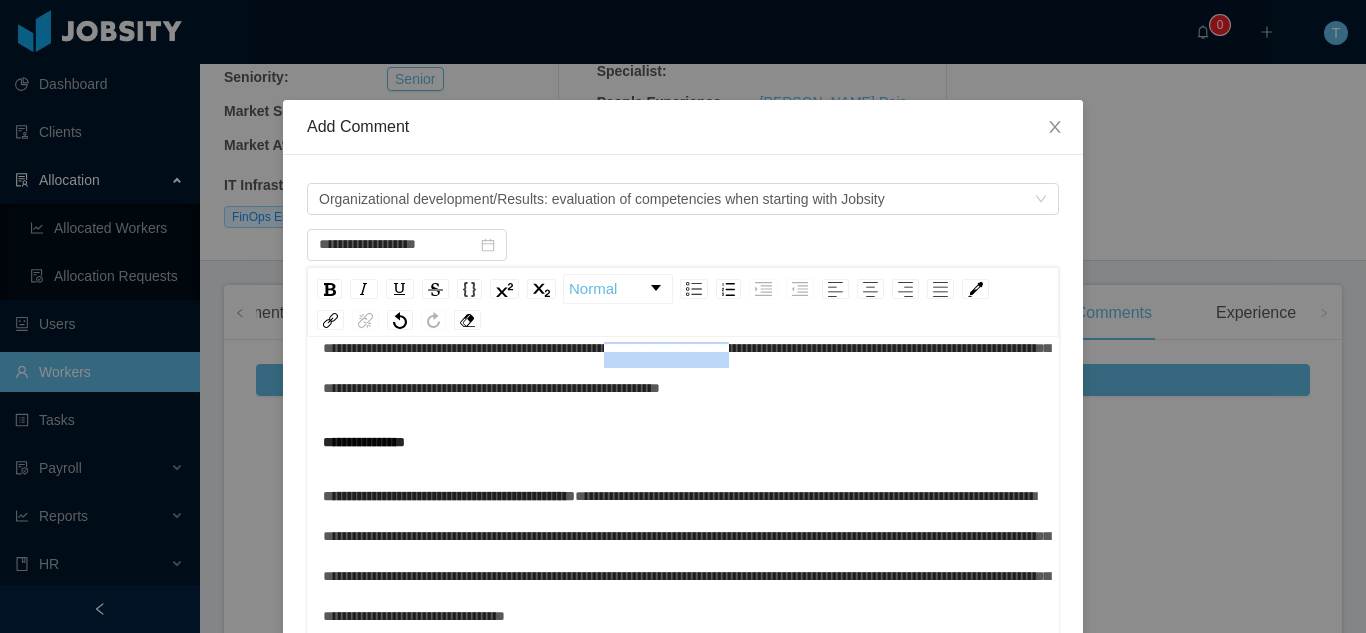 drag, startPoint x: 862, startPoint y: 430, endPoint x: 1016, endPoint y: 425, distance: 154.08115 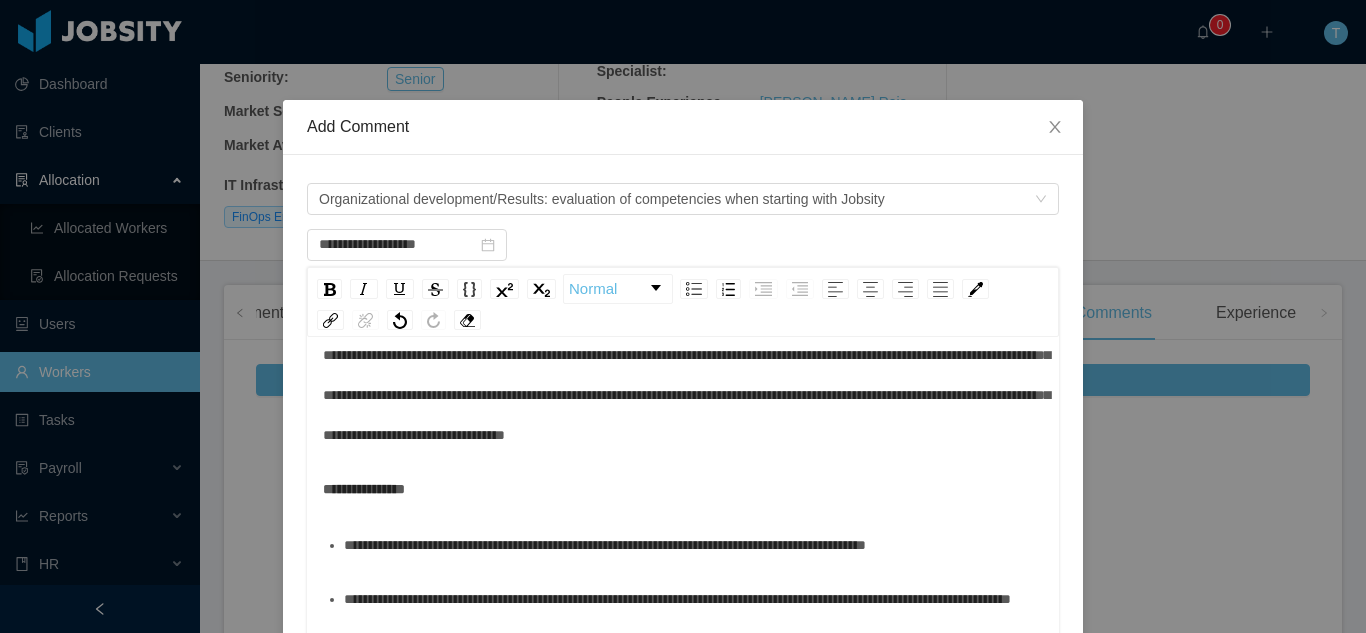 scroll, scrollTop: 421, scrollLeft: 0, axis: vertical 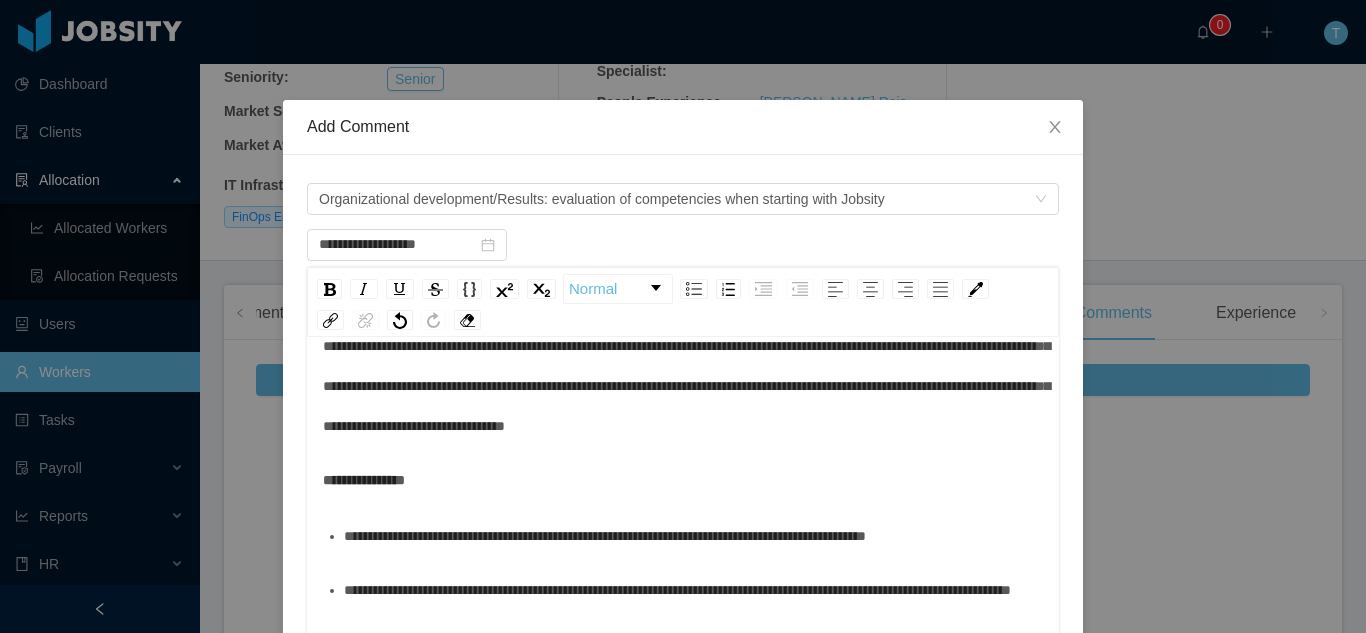 click on "**********" at bounding box center (686, 366) 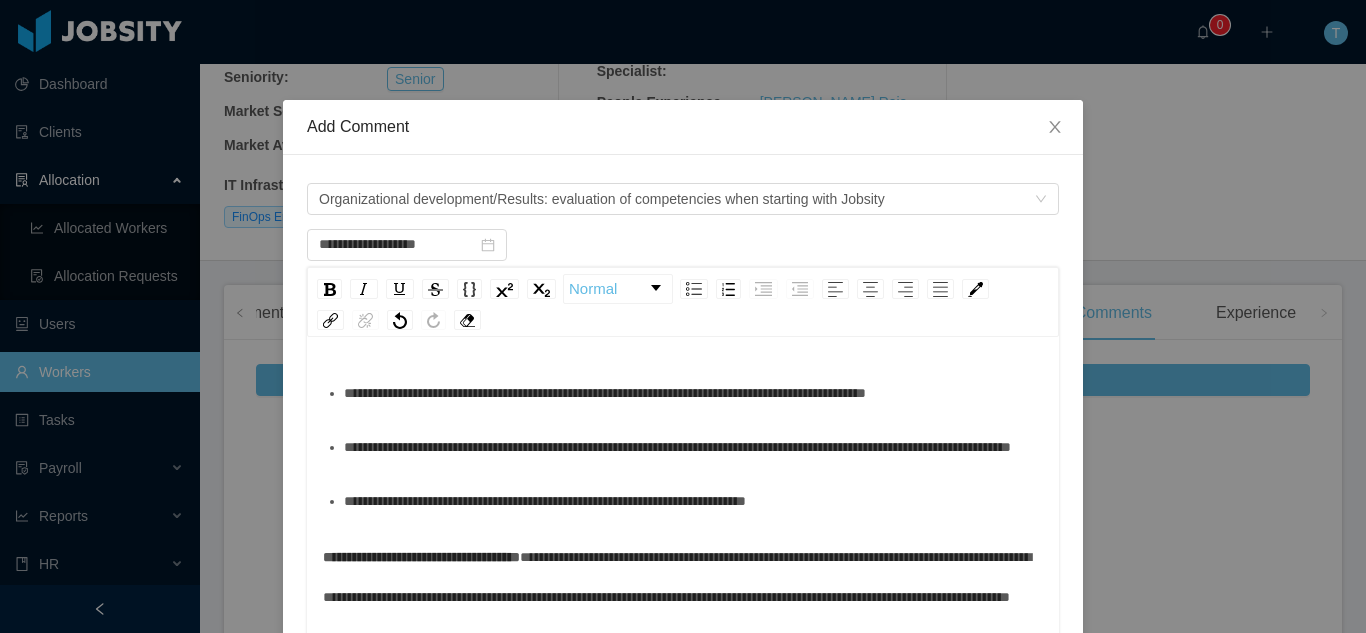 scroll, scrollTop: 573, scrollLeft: 0, axis: vertical 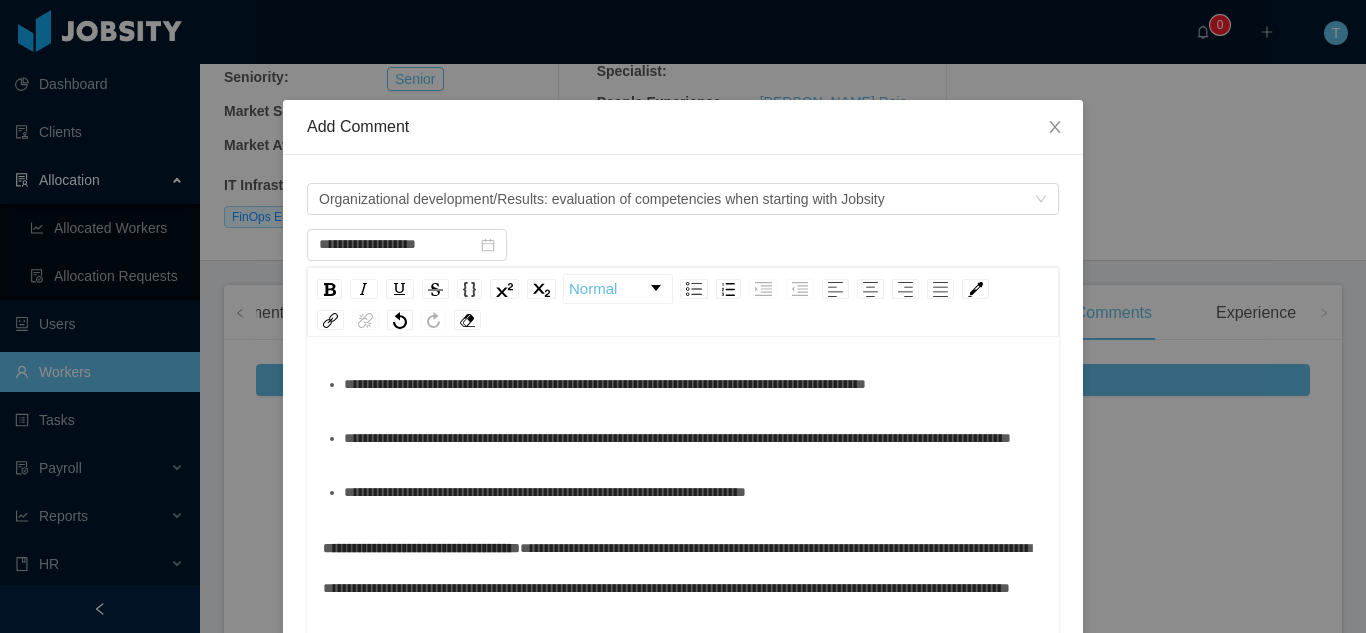 click on "**********" at bounding box center [683, 214] 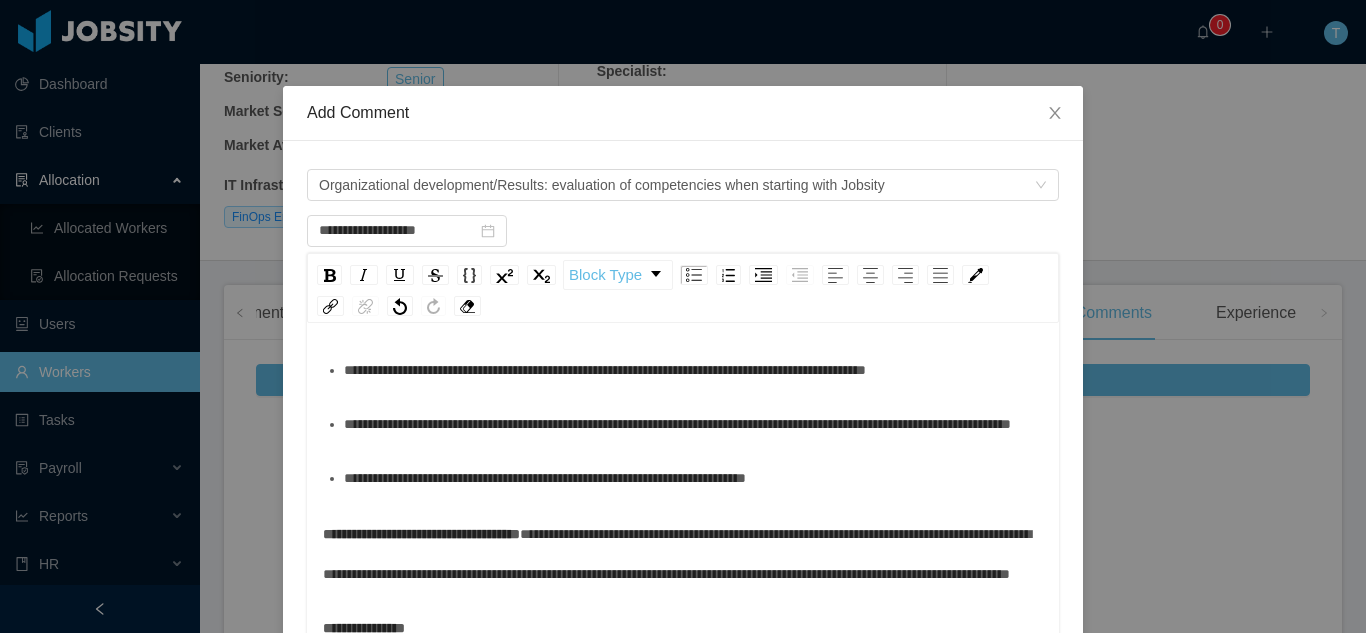 scroll, scrollTop: 54, scrollLeft: 0, axis: vertical 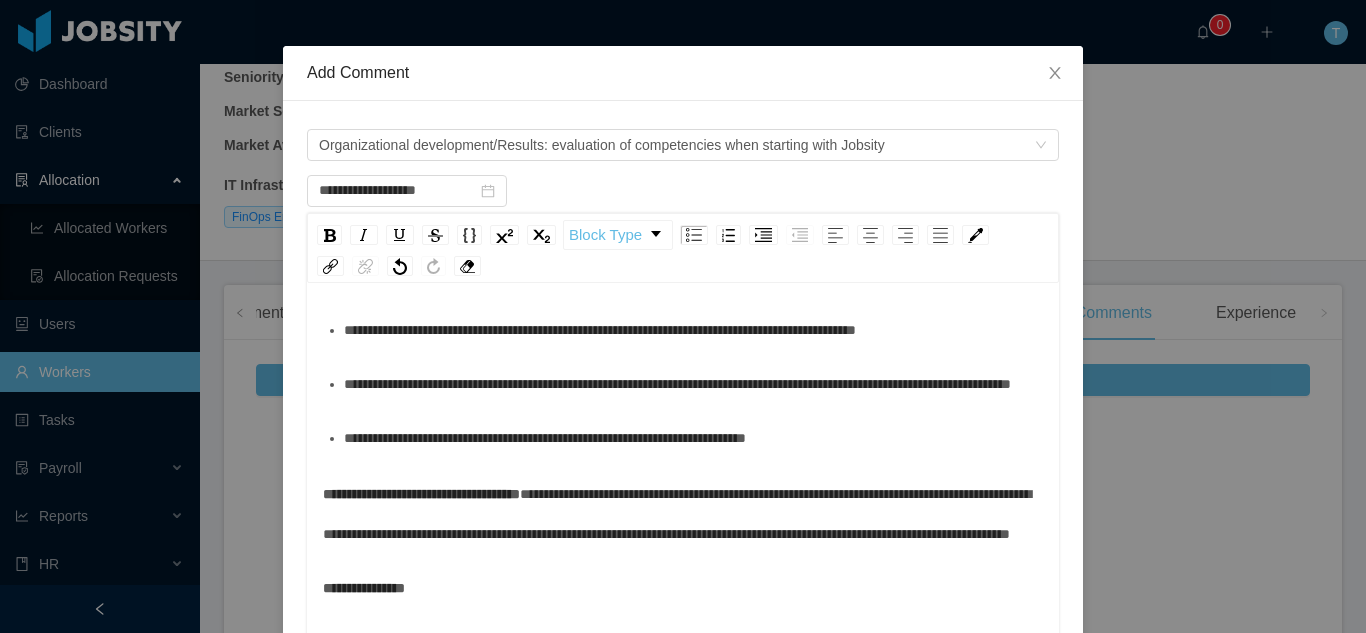 click on "**********" at bounding box center (683, 384) 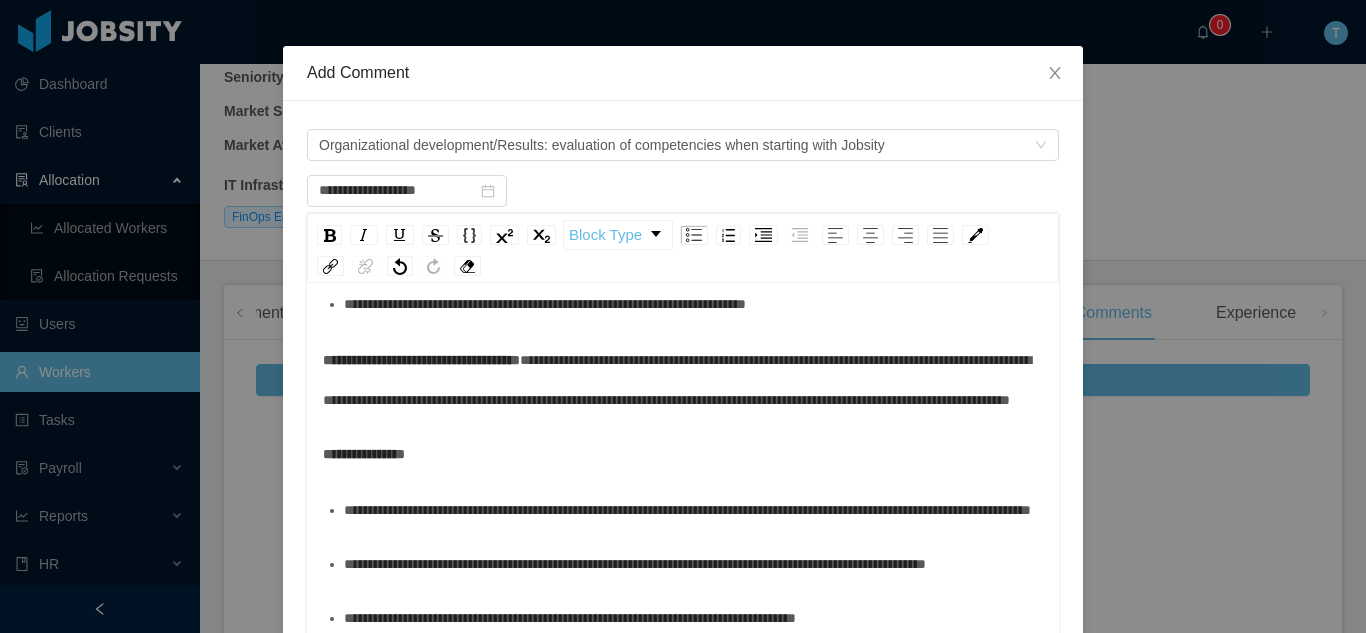 scroll, scrollTop: 716, scrollLeft: 0, axis: vertical 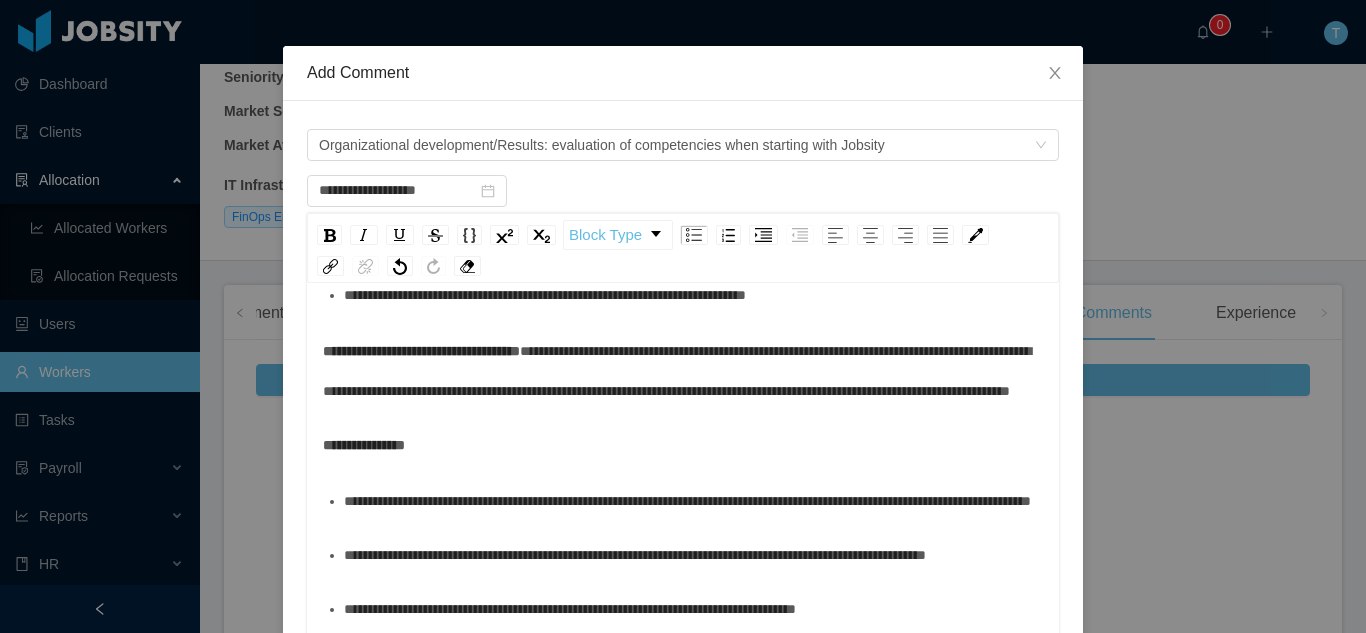 click on "**********" at bounding box center (694, 241) 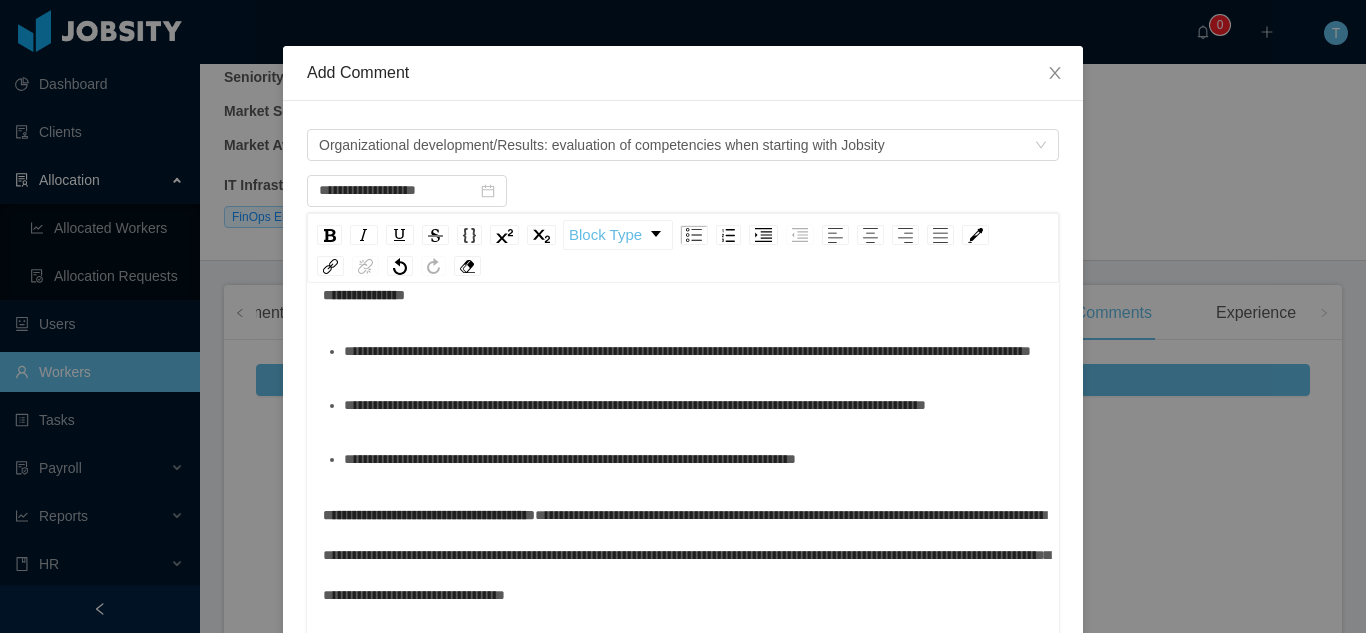 scroll, scrollTop: 828, scrollLeft: 0, axis: vertical 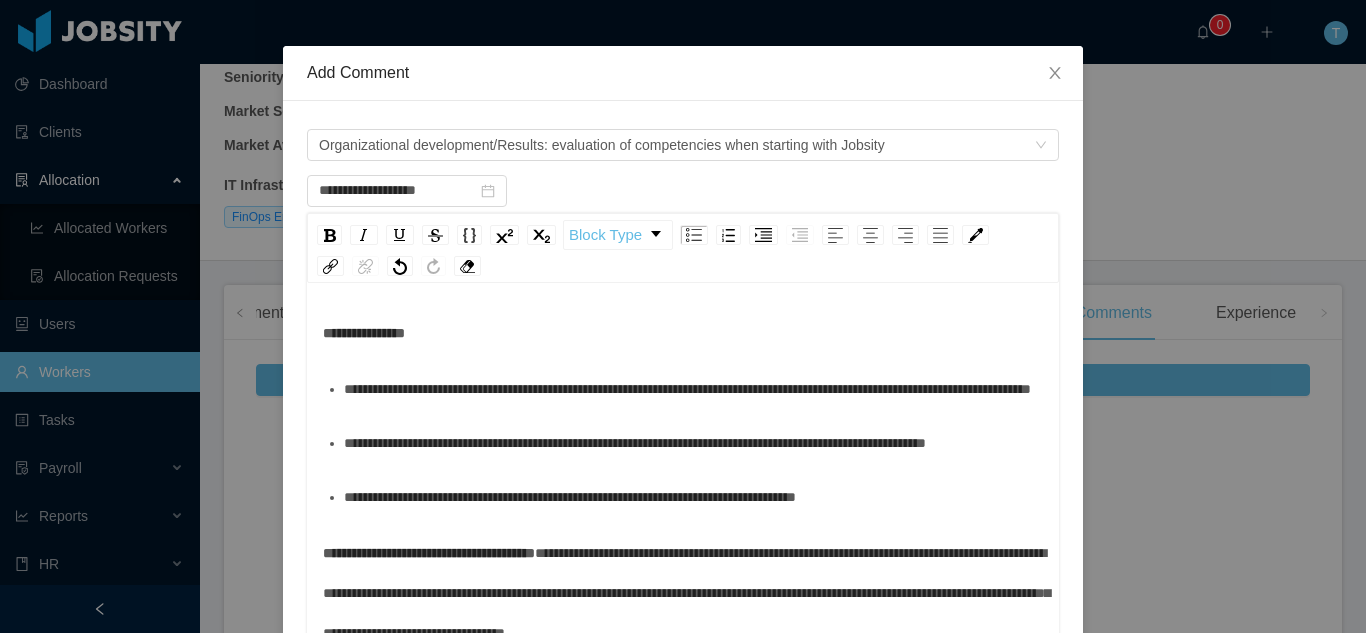 click on "**********" at bounding box center [683, 467] 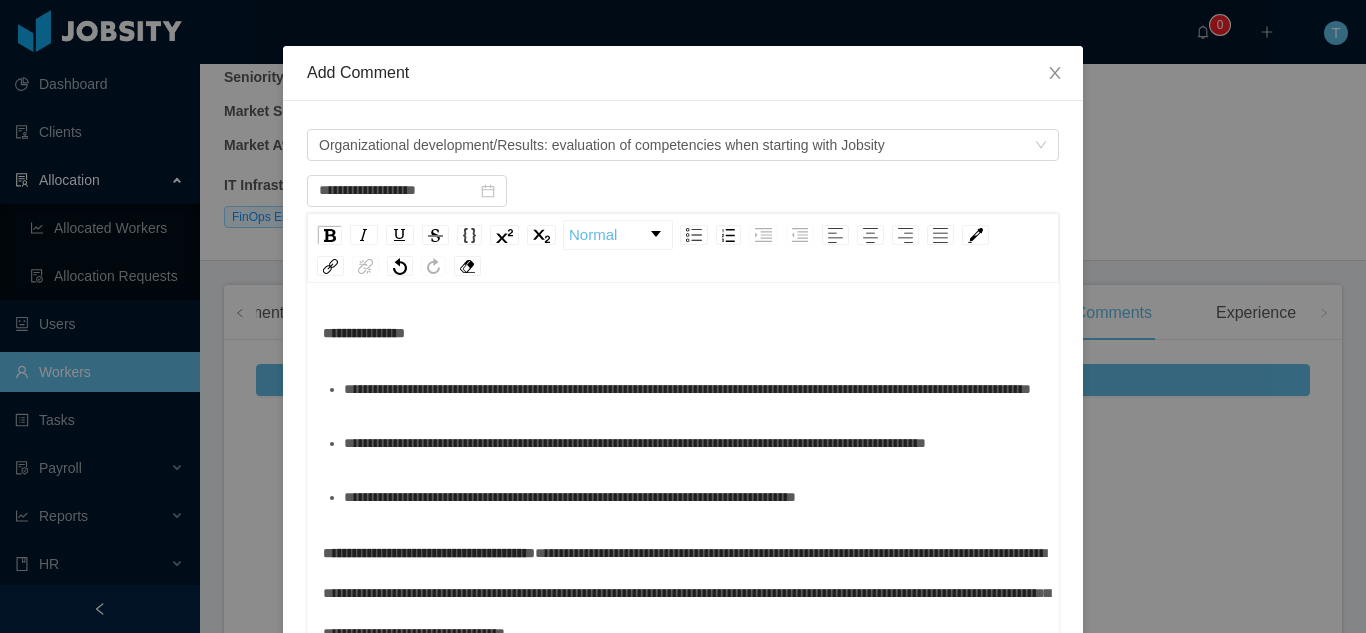 click on "**********" at bounding box center (679, 259) 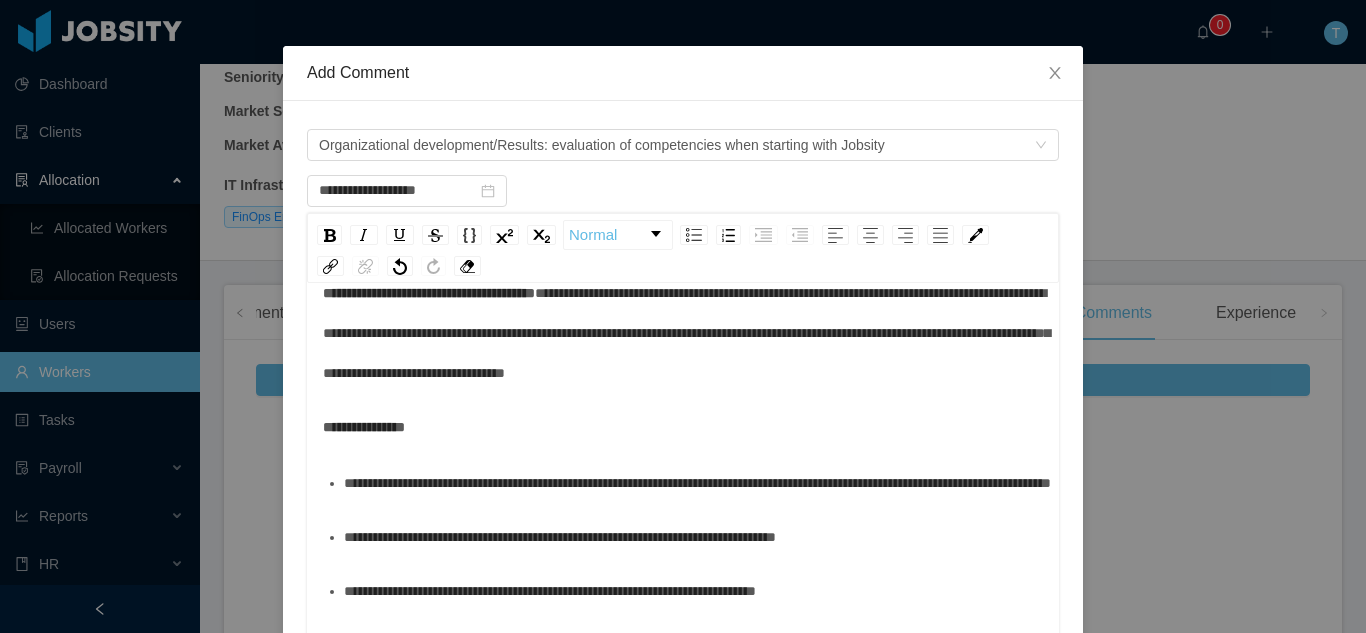 scroll, scrollTop: 1097, scrollLeft: 0, axis: vertical 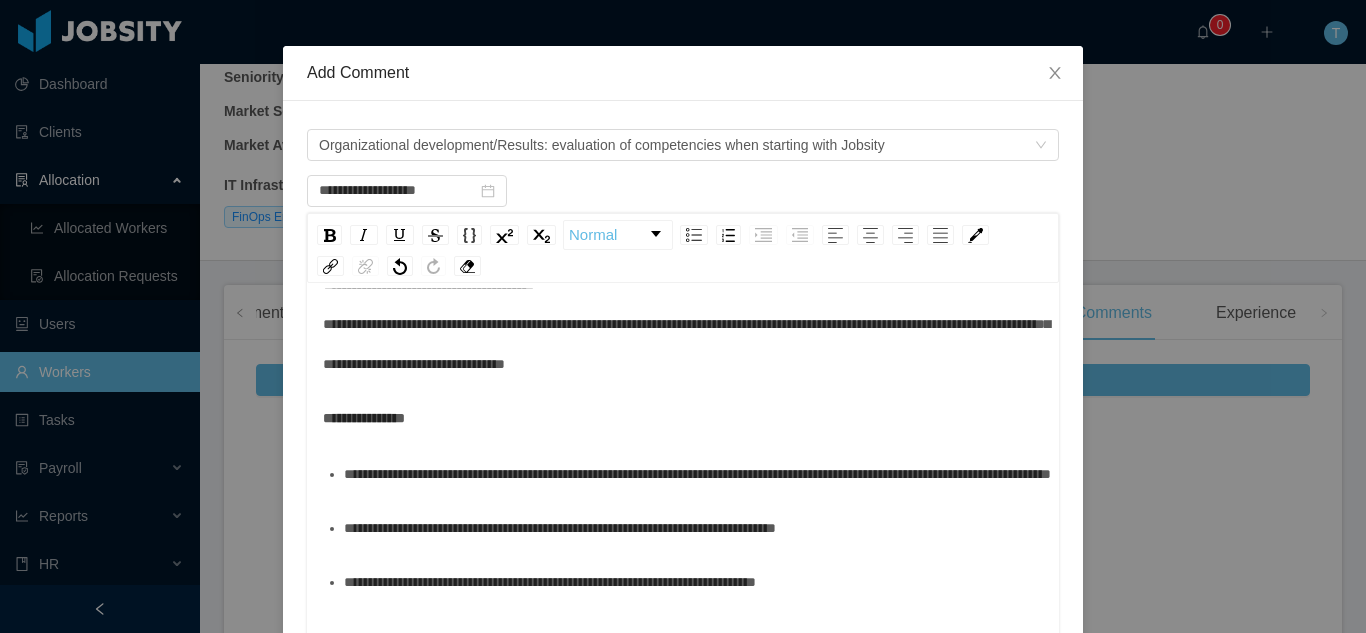 click on "**********" at bounding box center (683, 174) 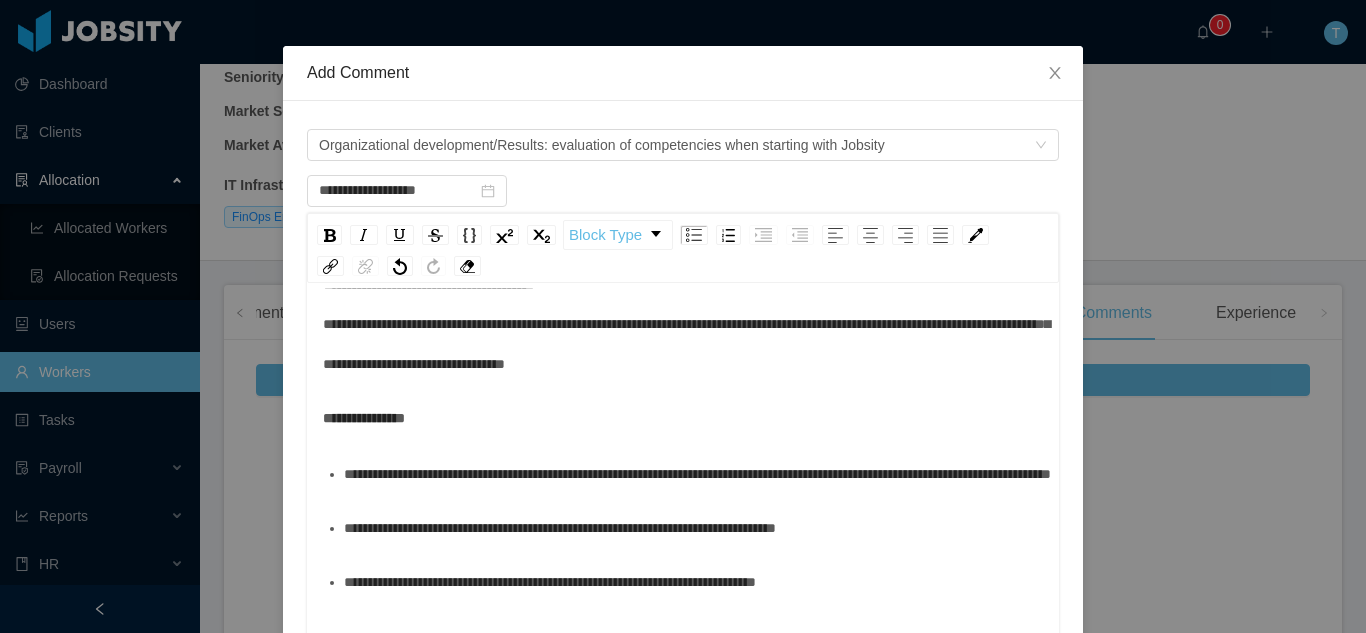 click on "**********" at bounding box center (683, 174) 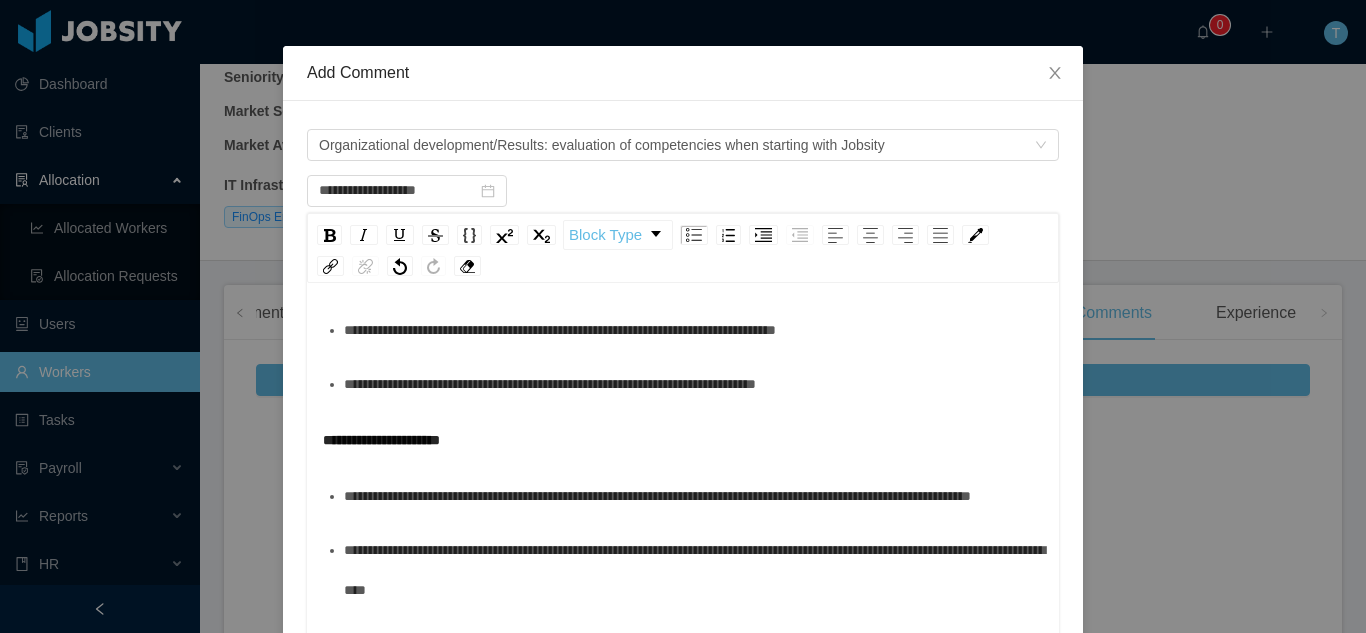 scroll, scrollTop: 1286, scrollLeft: 0, axis: vertical 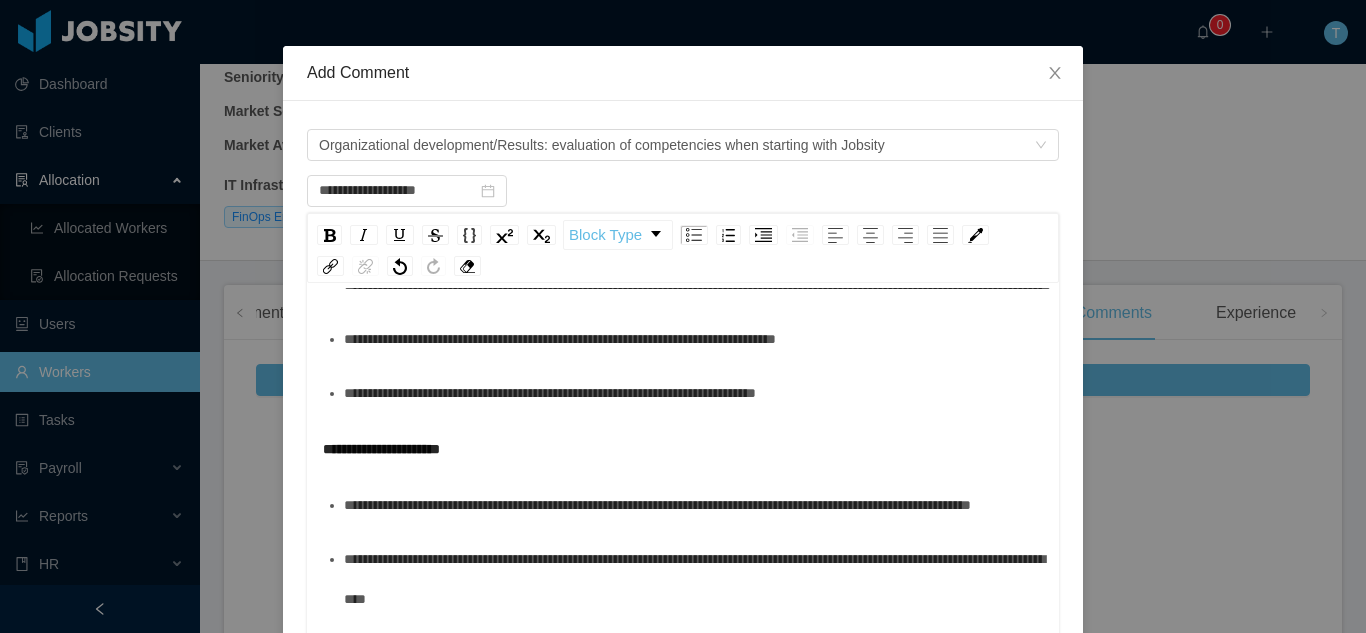 click on "**********" at bounding box center [694, 39] 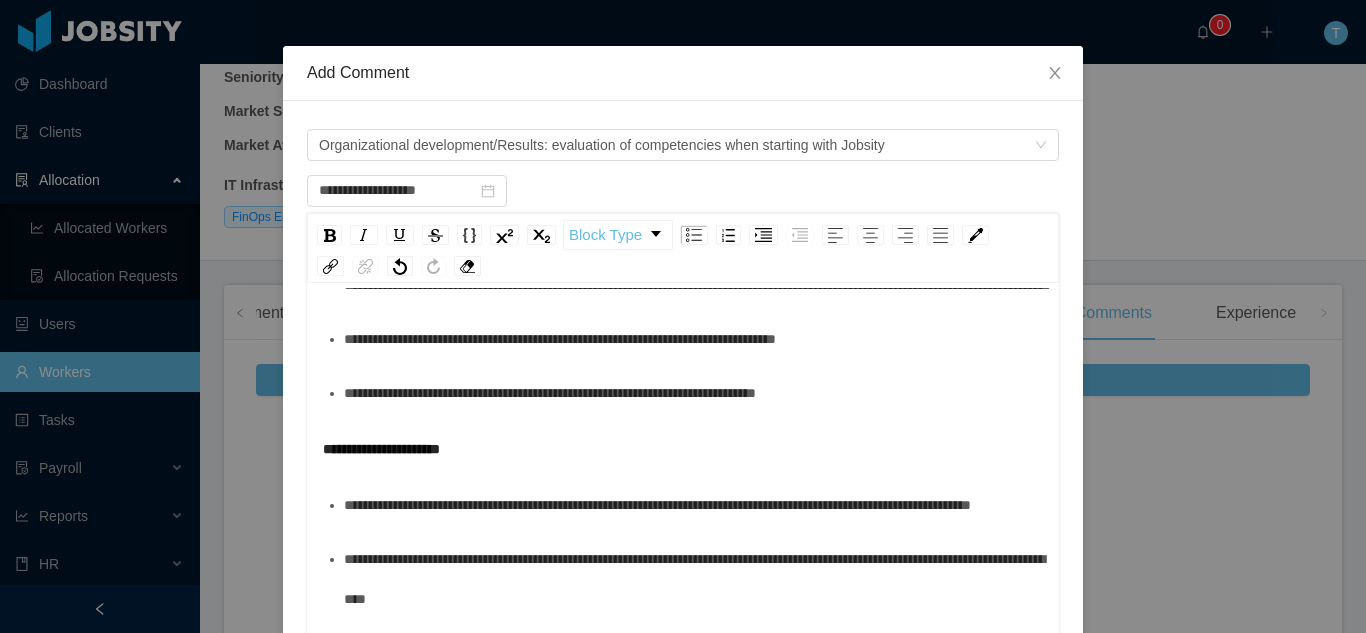 click on "**********" at bounding box center (686, 135) 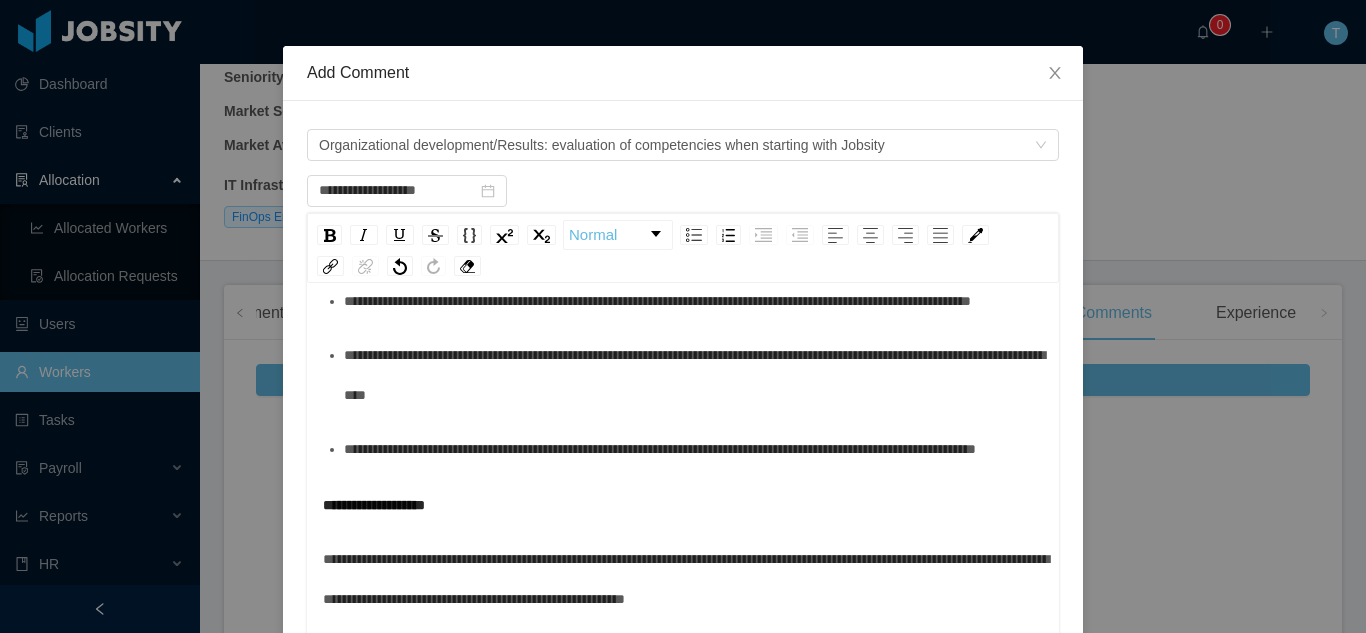 scroll, scrollTop: 1498, scrollLeft: 0, axis: vertical 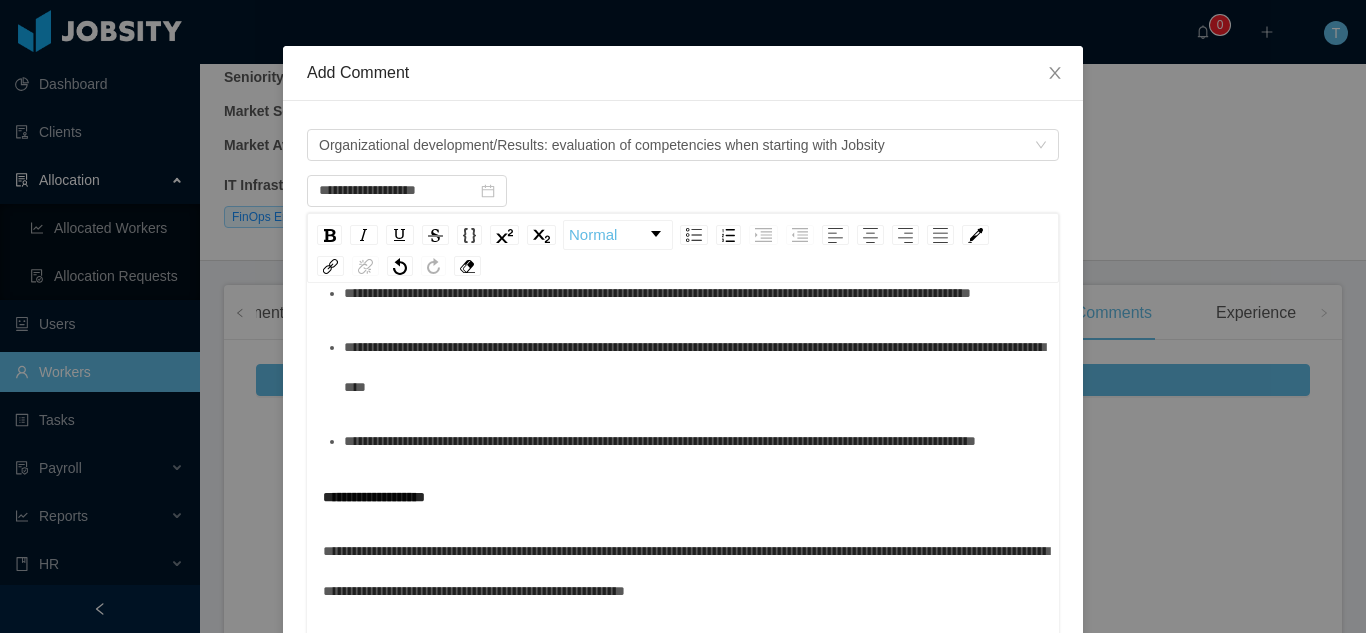 click on "**********" at bounding box center [694, 73] 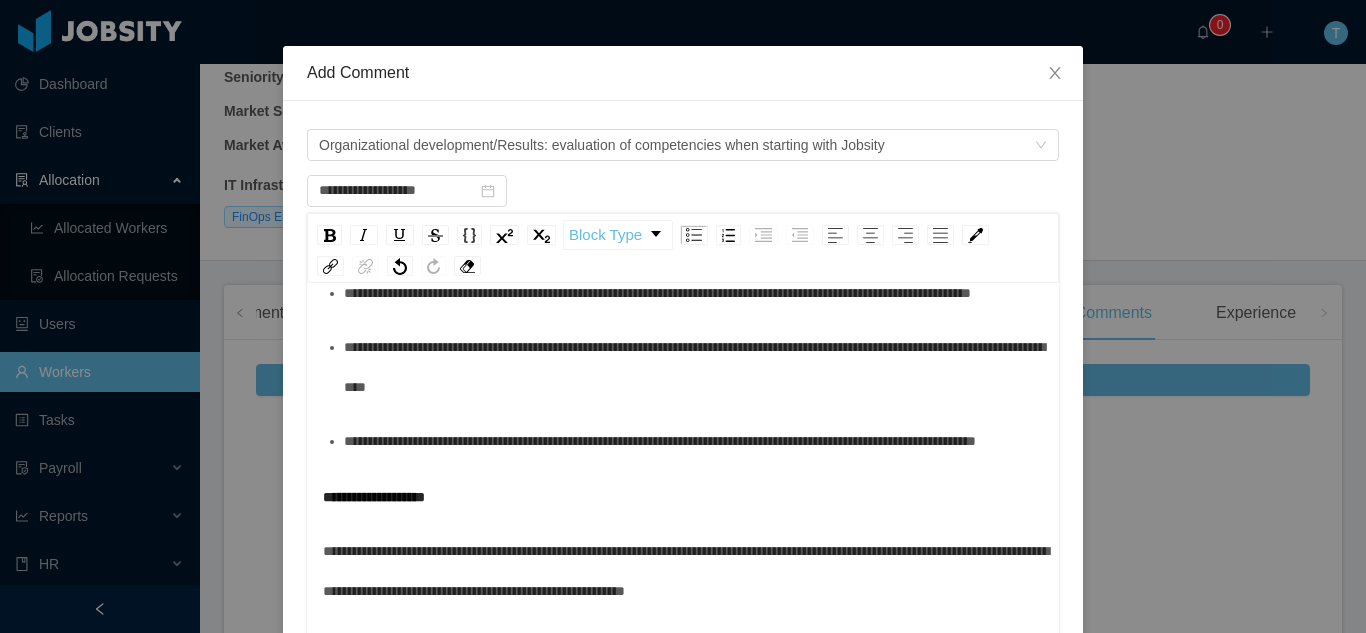 click on "**********" at bounding box center (683, 127) 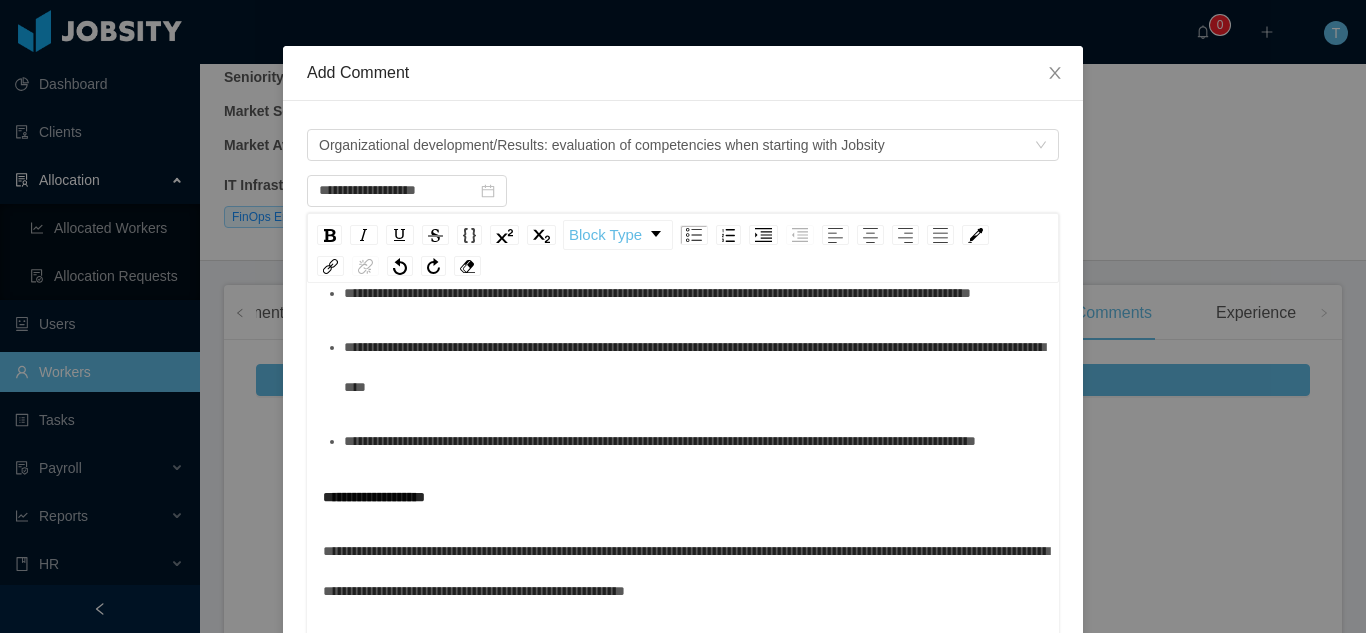 click on "**********" at bounding box center (694, 127) 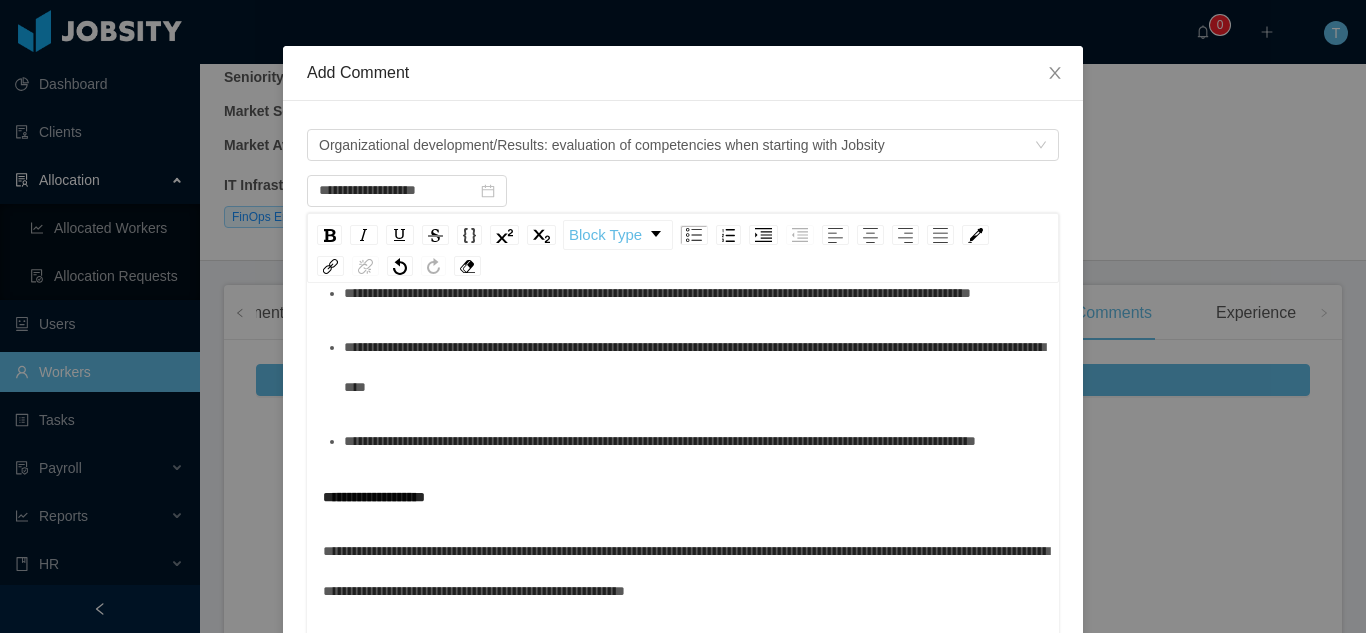 click on "**********" at bounding box center [694, 73] 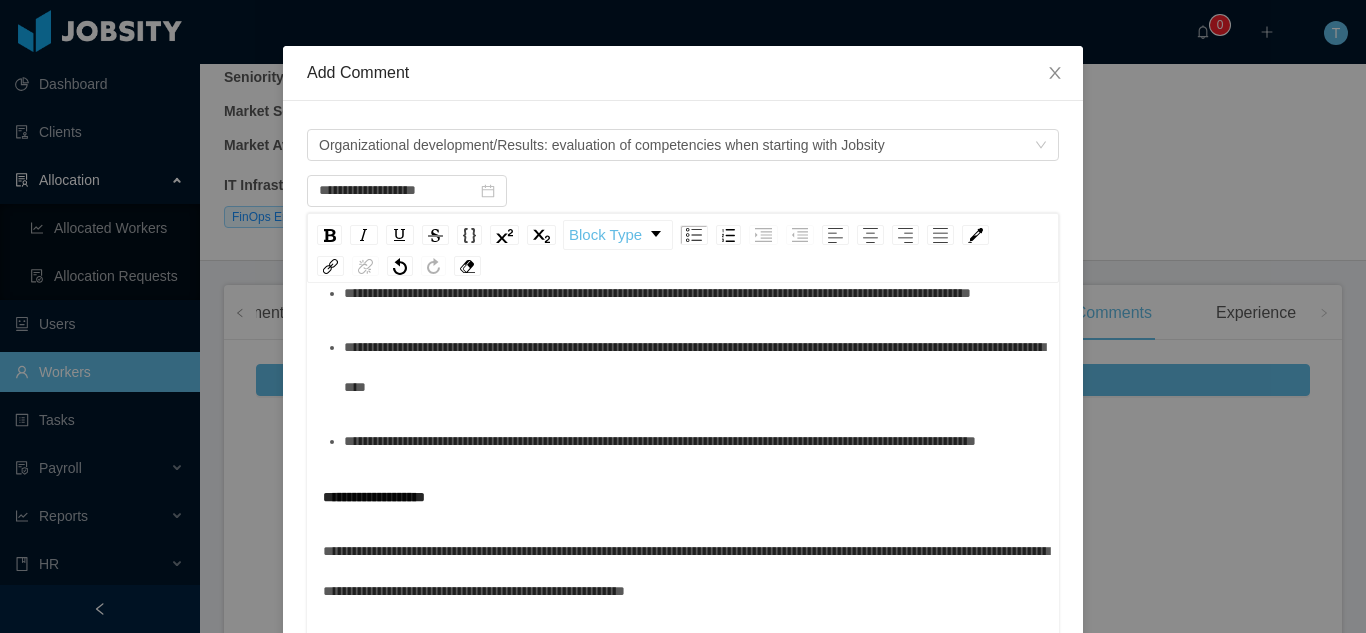 click on "**********" at bounding box center (683, 127) 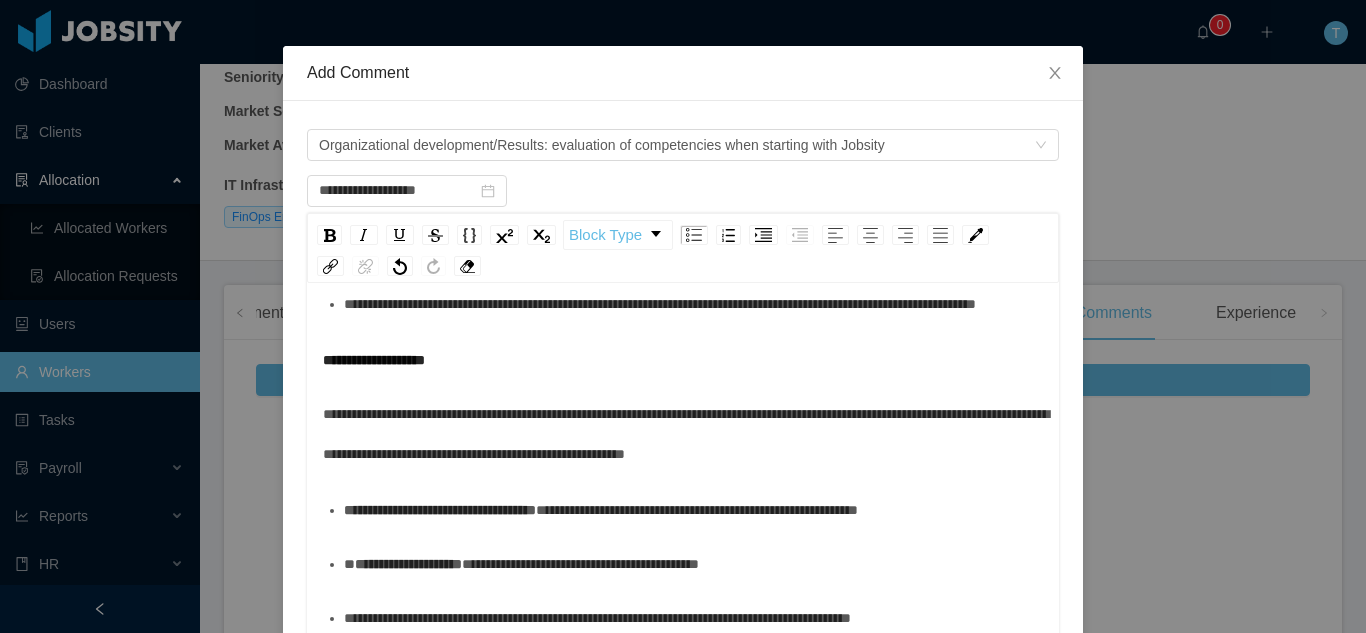scroll, scrollTop: 1844, scrollLeft: 0, axis: vertical 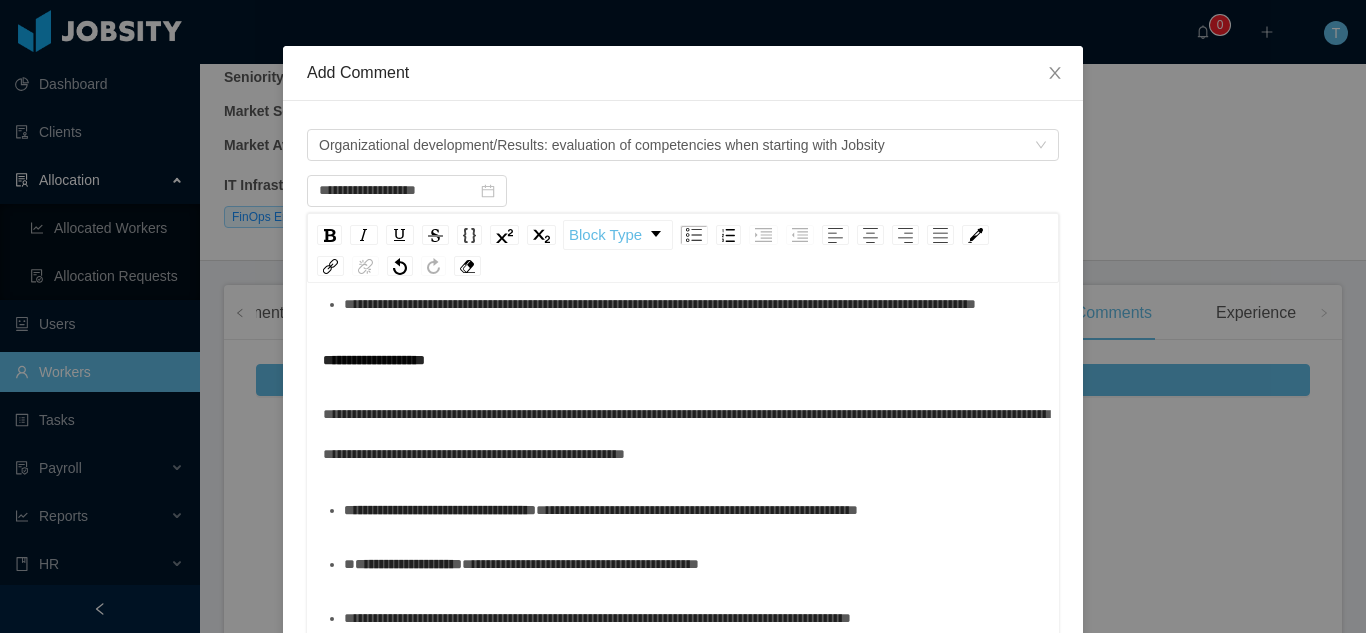 click on "**********" at bounding box center [683, 230] 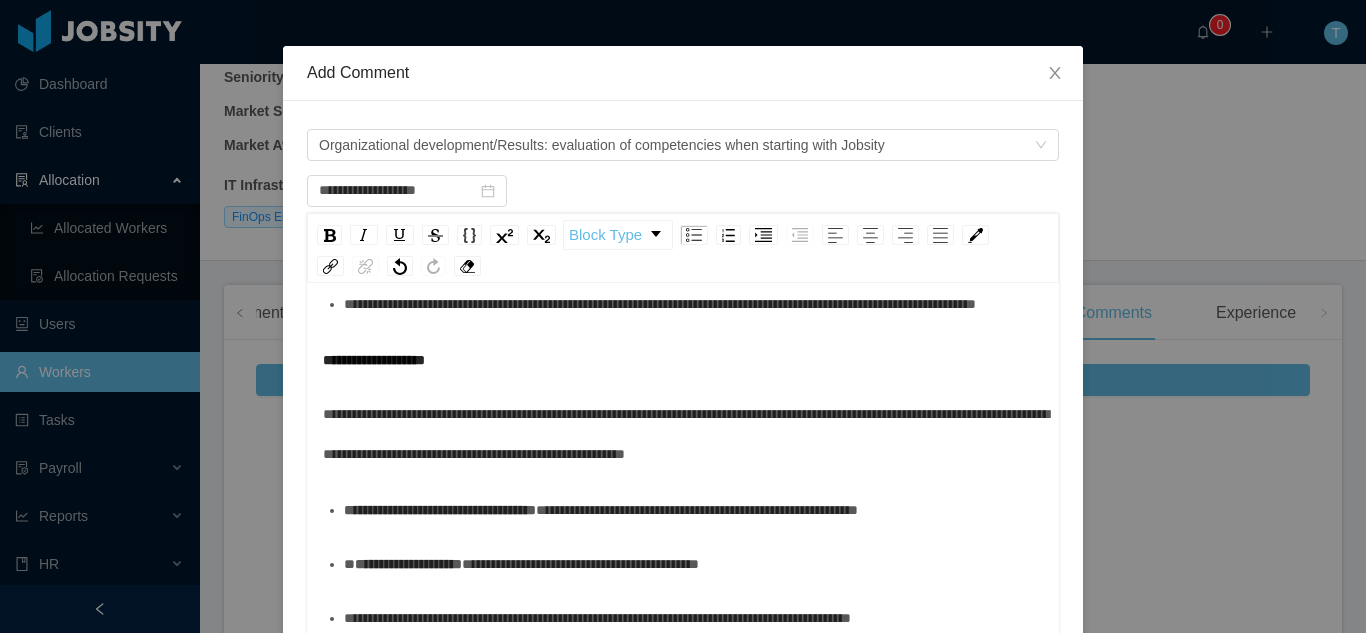 scroll, scrollTop: 1870, scrollLeft: 0, axis: vertical 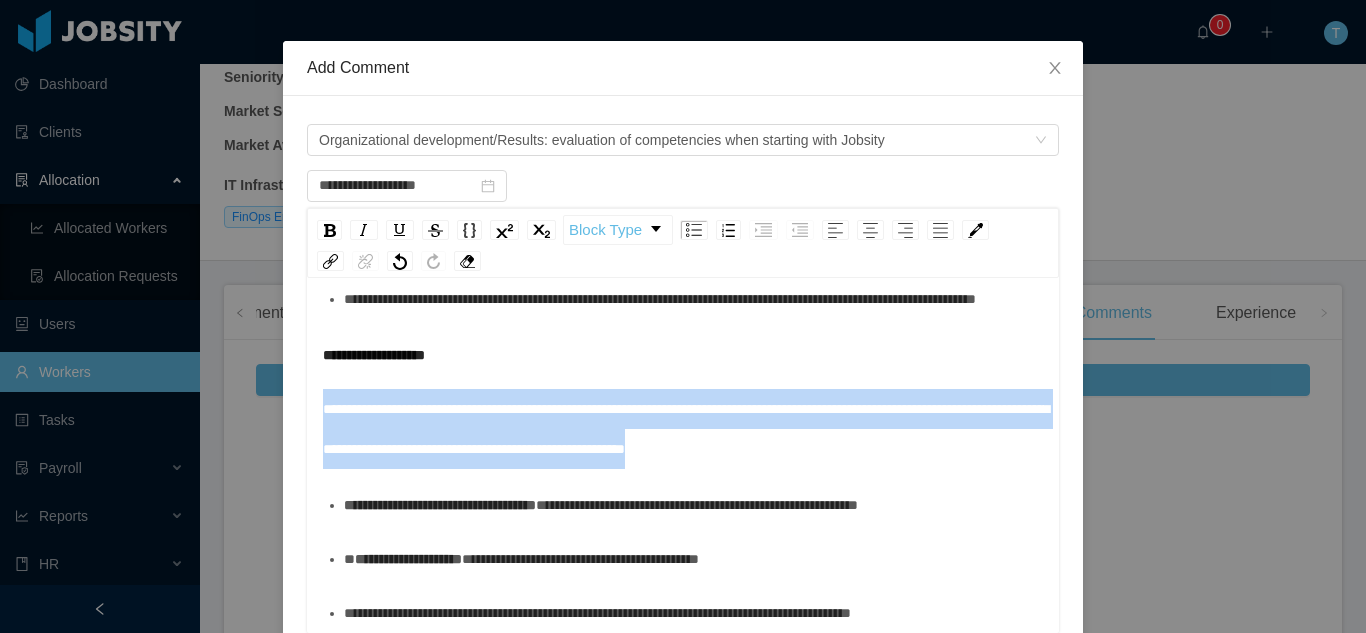 drag, startPoint x: 903, startPoint y: 464, endPoint x: 287, endPoint y: 423, distance: 617.3629 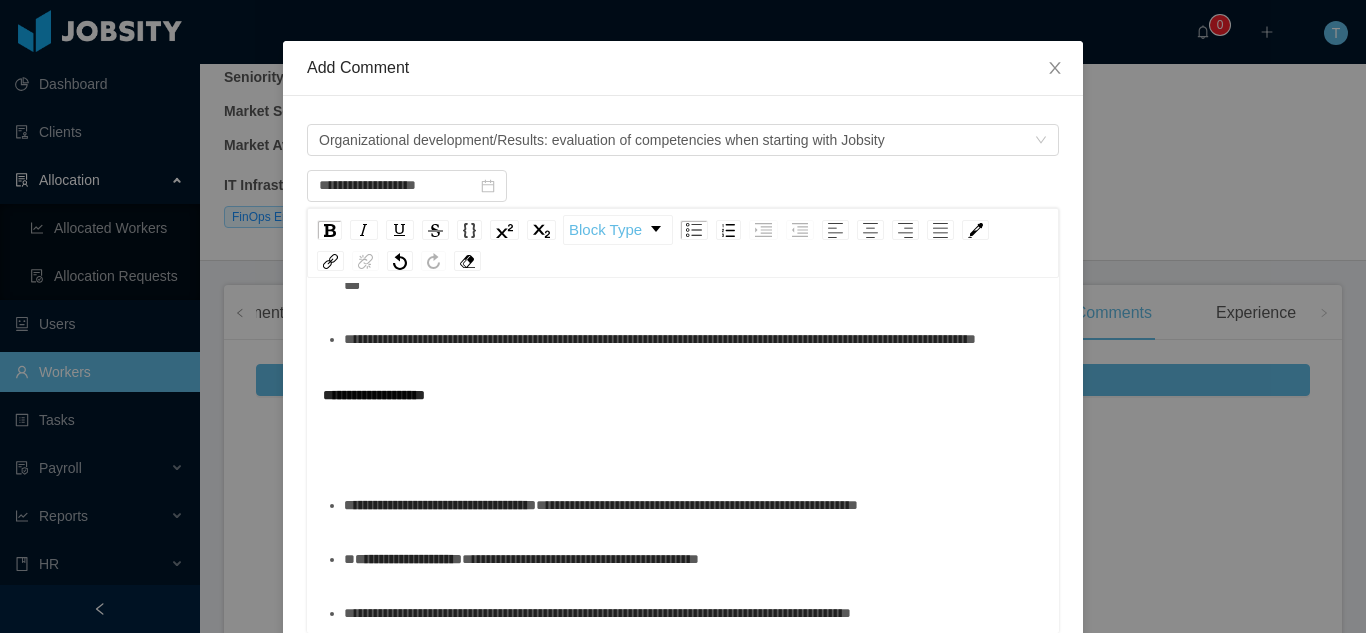 click at bounding box center [683, 449] 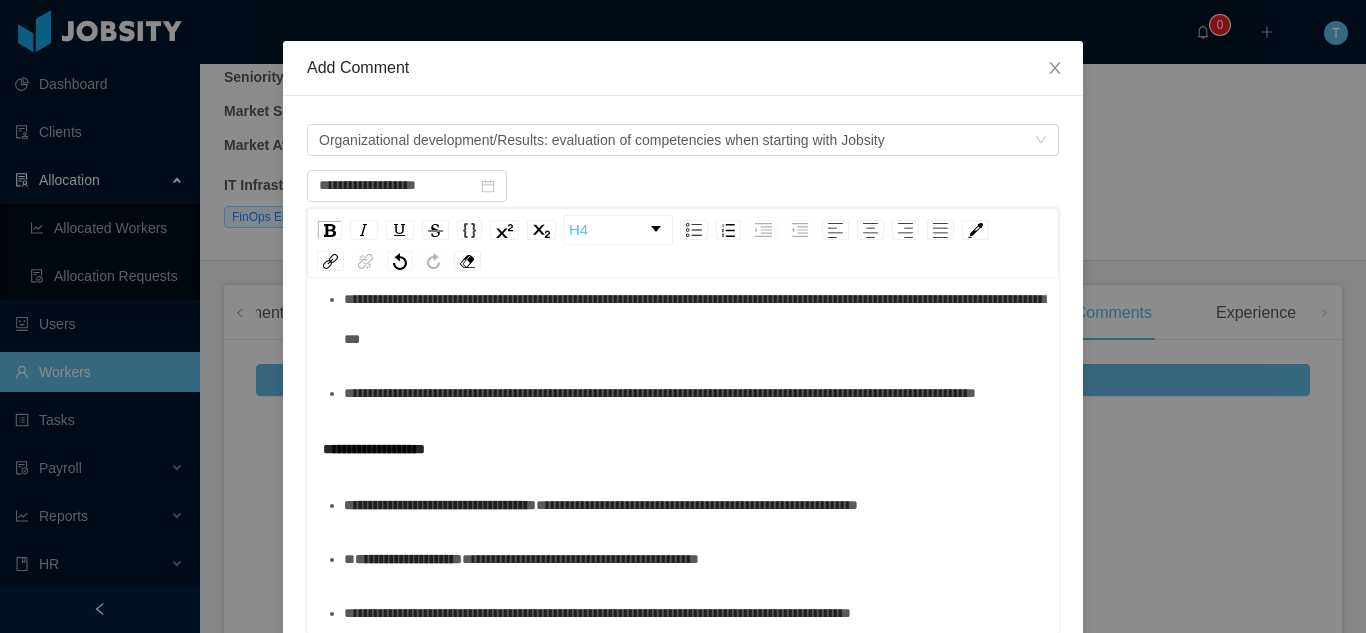 click on "**********" at bounding box center [694, 505] 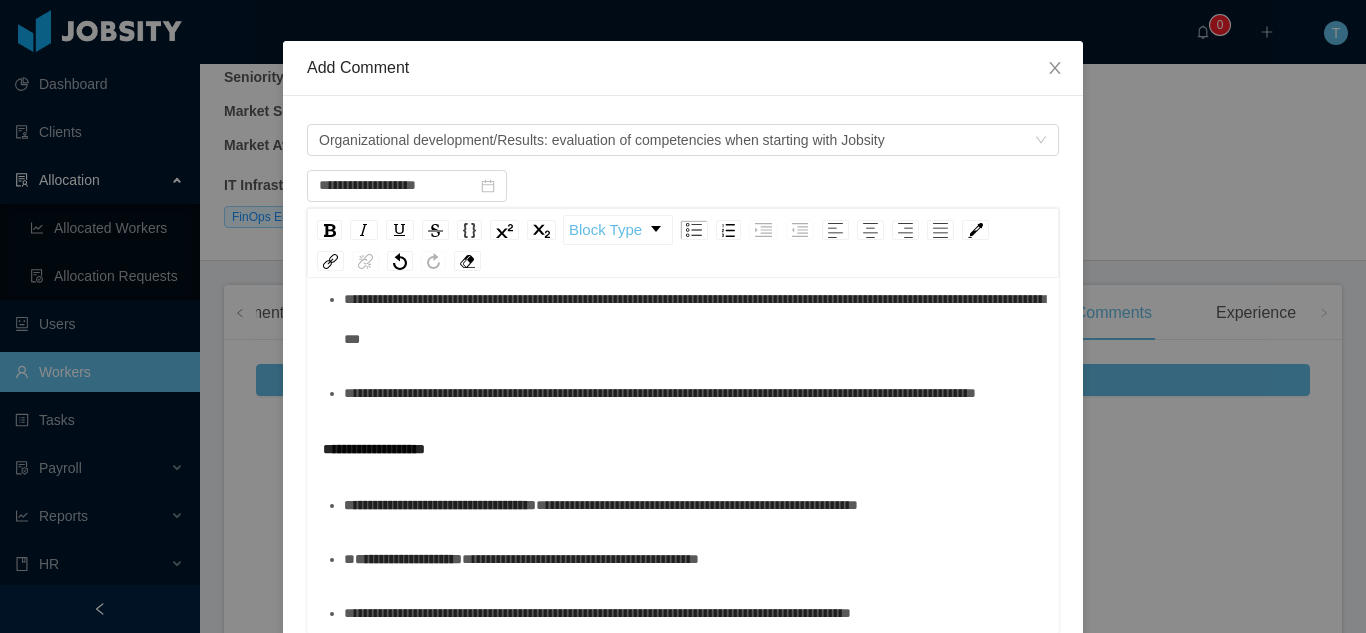 click on "**********" at bounding box center (440, 505) 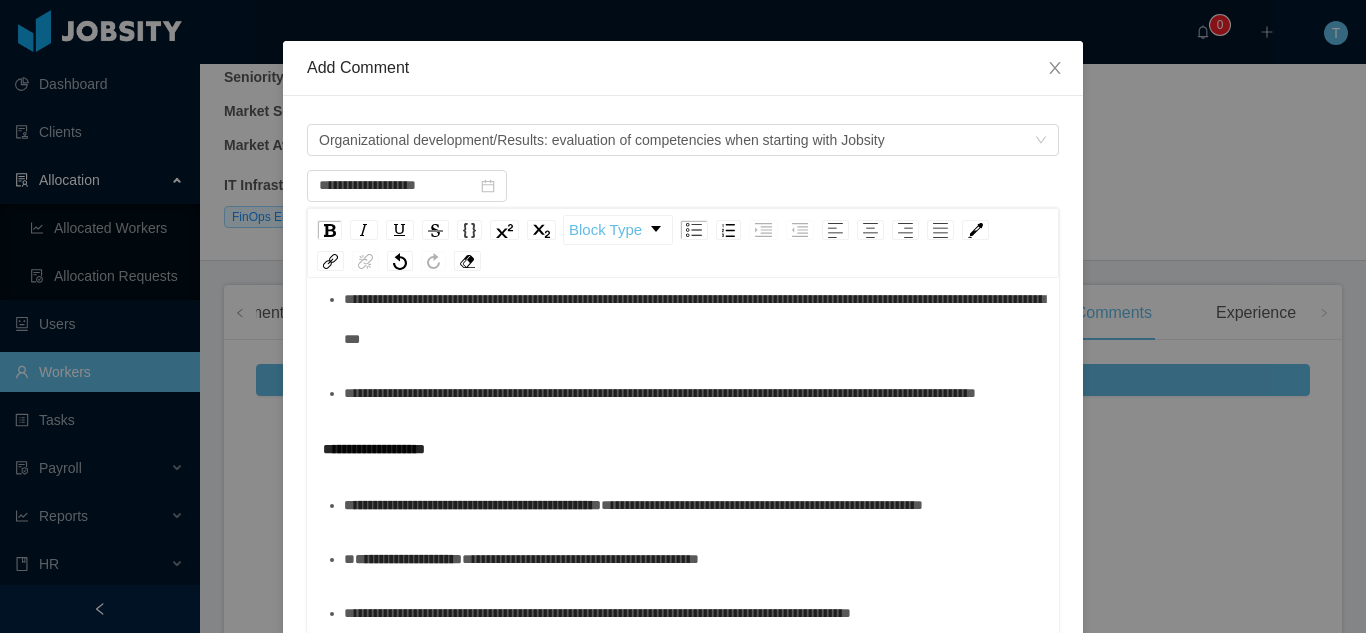click on "**********" at bounding box center (694, 505) 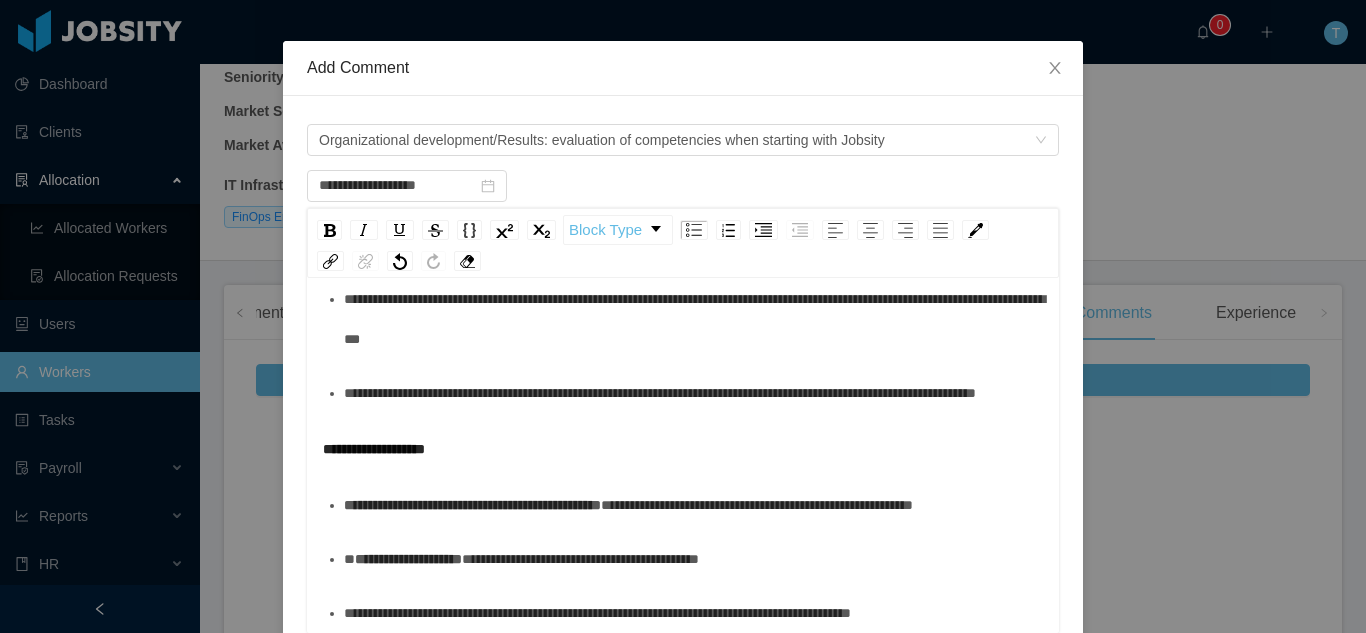 click on "**********" at bounding box center [683, 559] 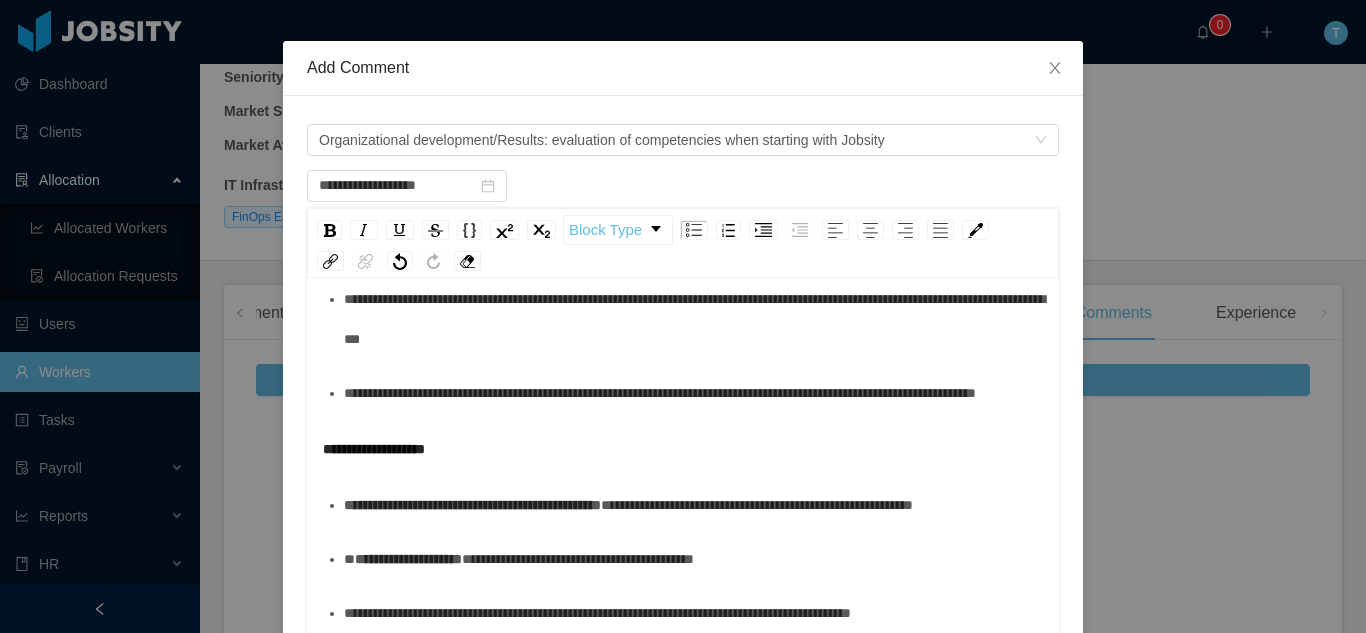 scroll, scrollTop: 2141, scrollLeft: 0, axis: vertical 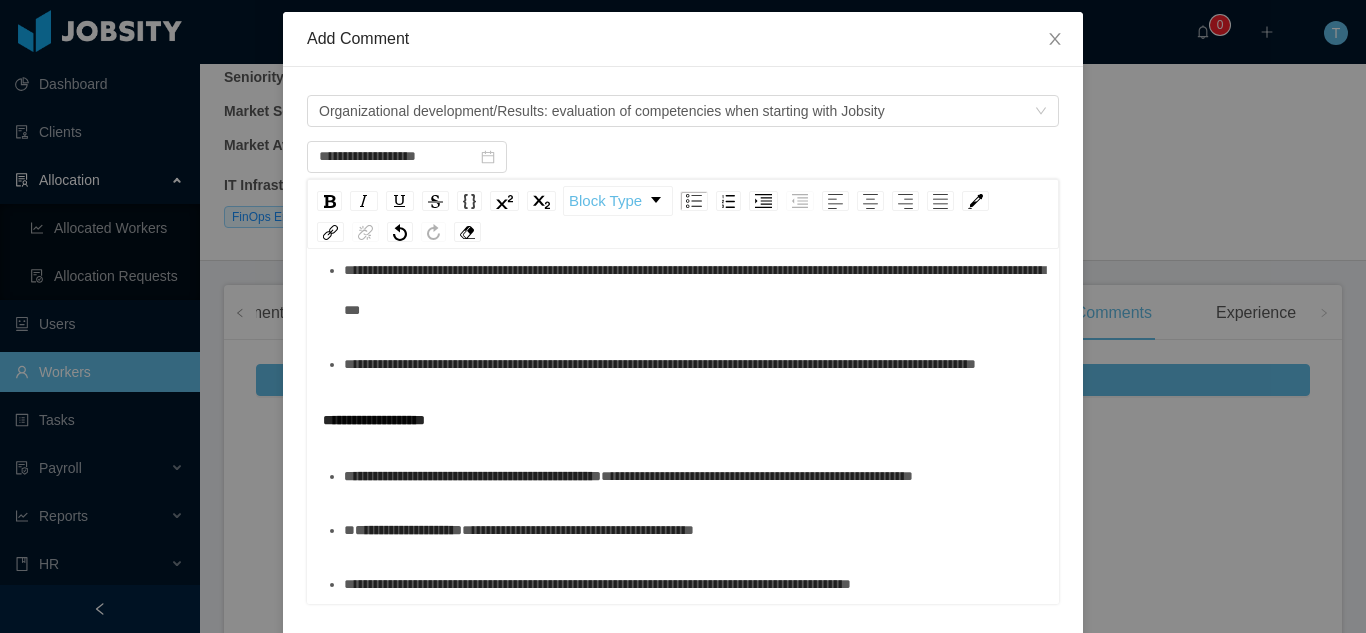 click on "**********" at bounding box center (597, 584) 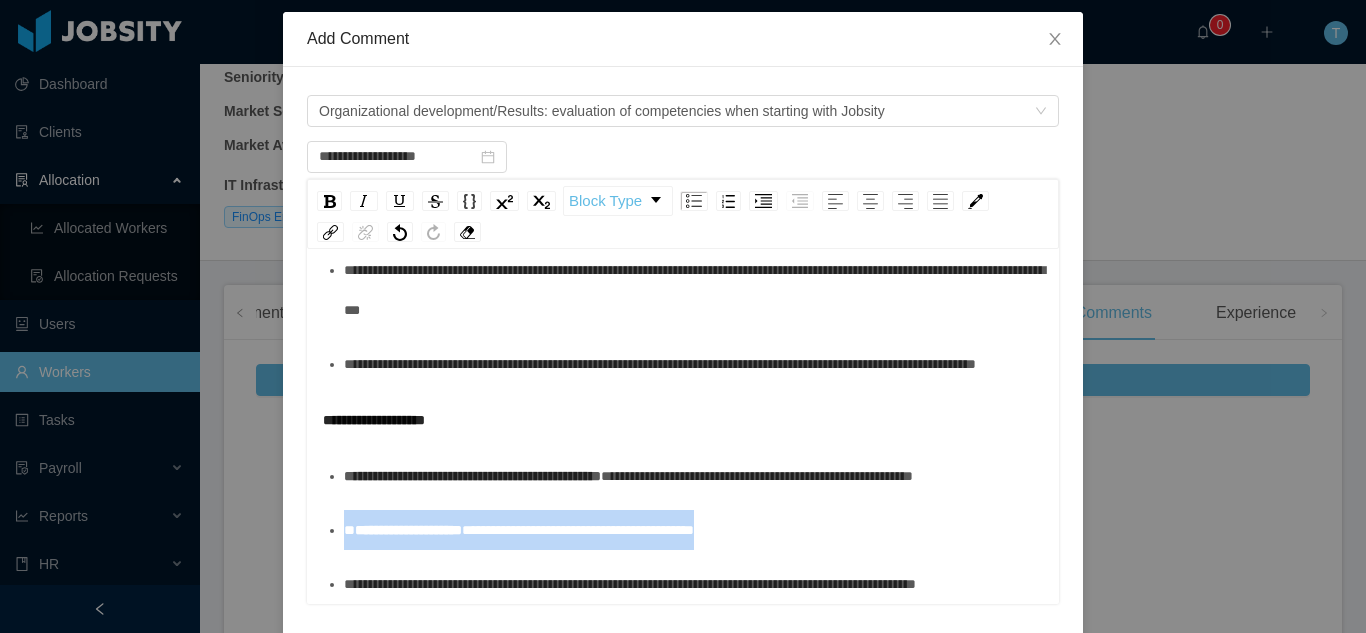 drag, startPoint x: 777, startPoint y: 529, endPoint x: 339, endPoint y: 526, distance: 438.01028 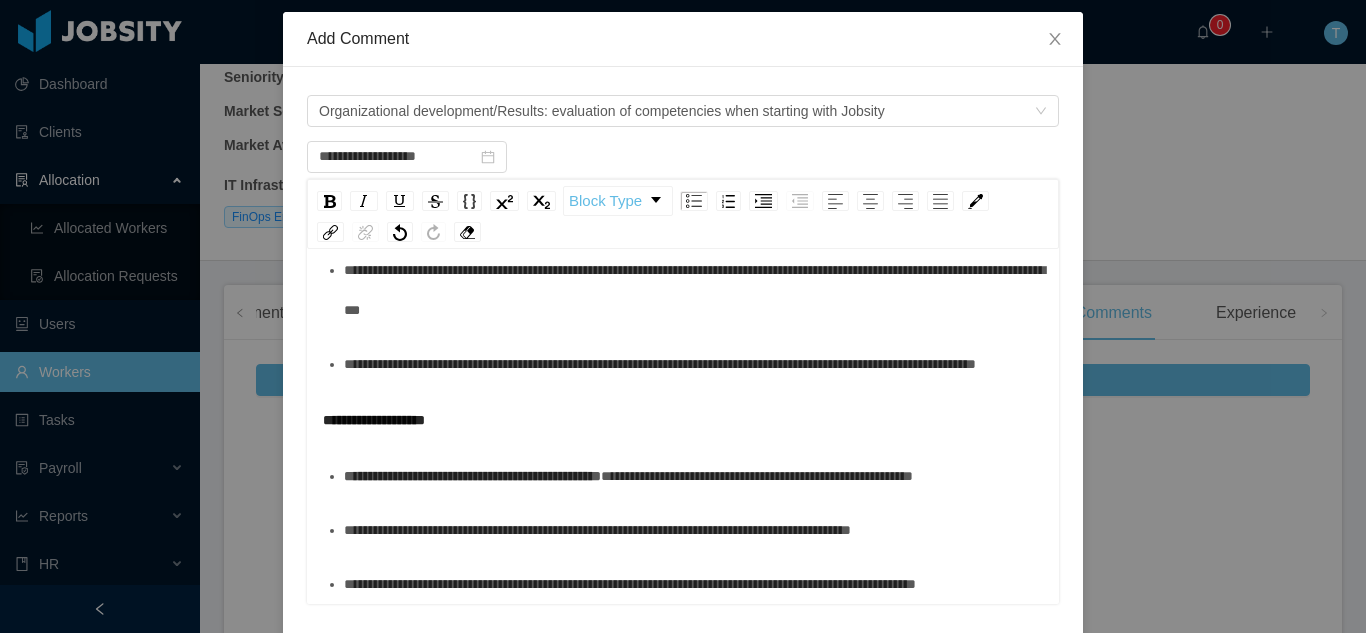 scroll, scrollTop: 2181, scrollLeft: 0, axis: vertical 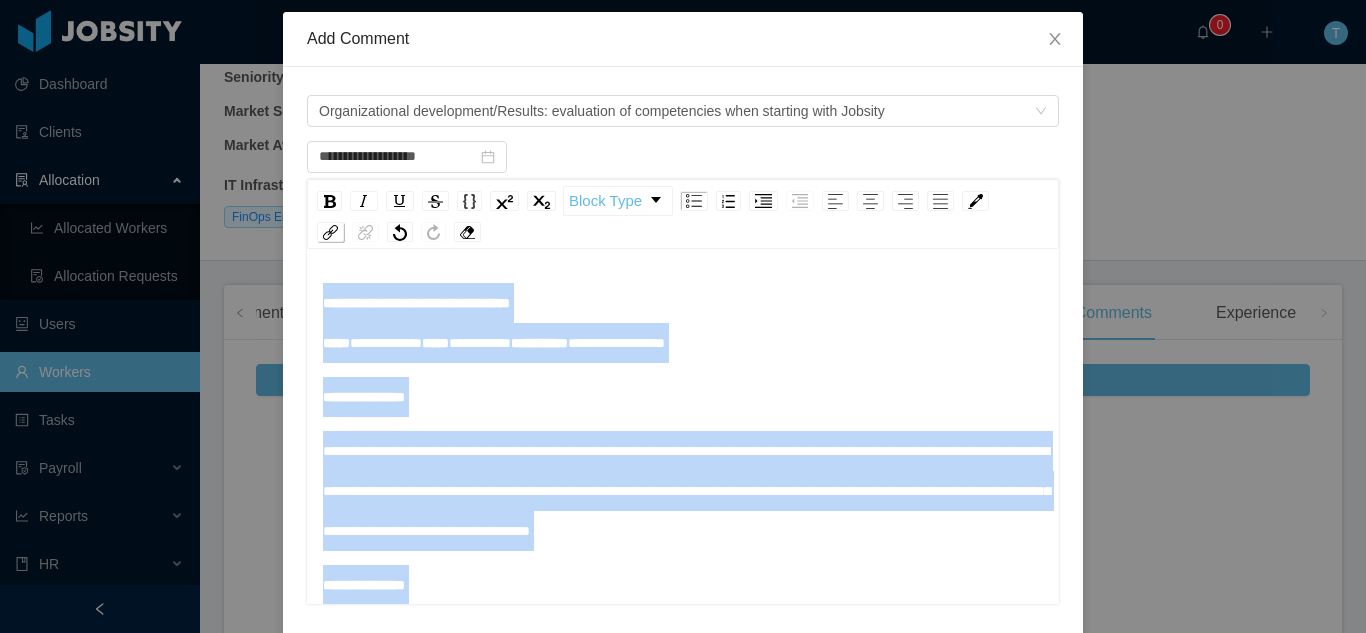 drag, startPoint x: 480, startPoint y: 586, endPoint x: 311, endPoint y: 230, distance: 394.0774 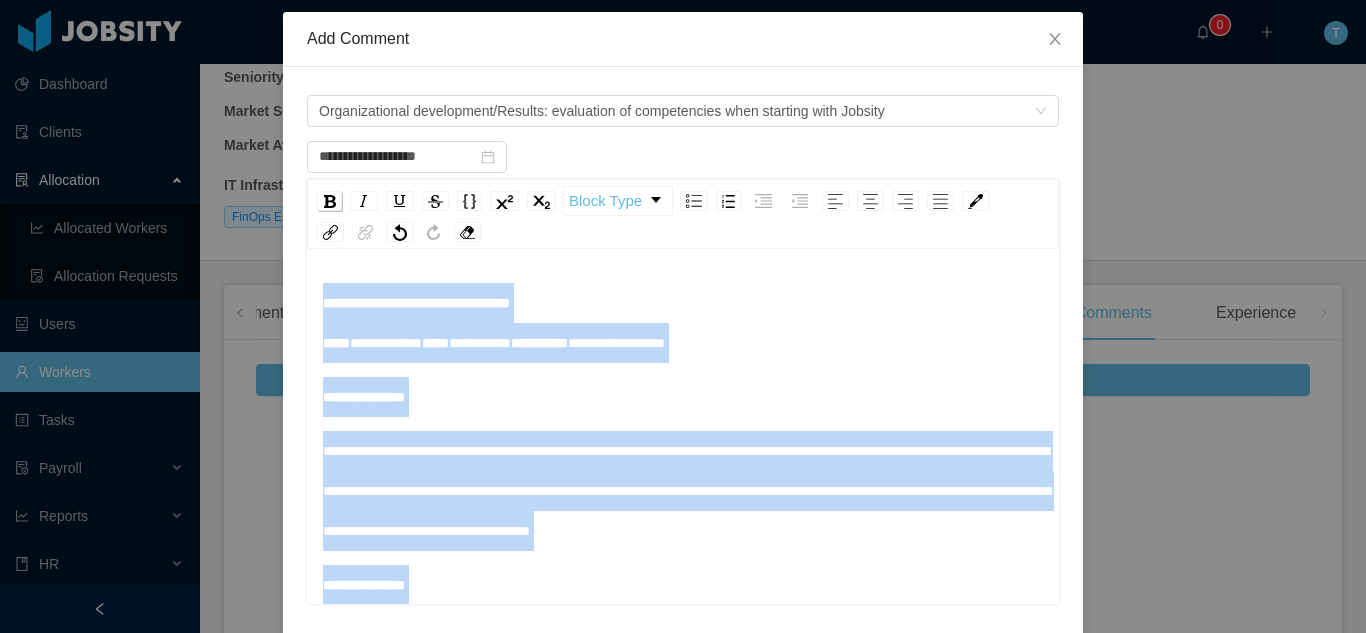 click at bounding box center [330, 201] 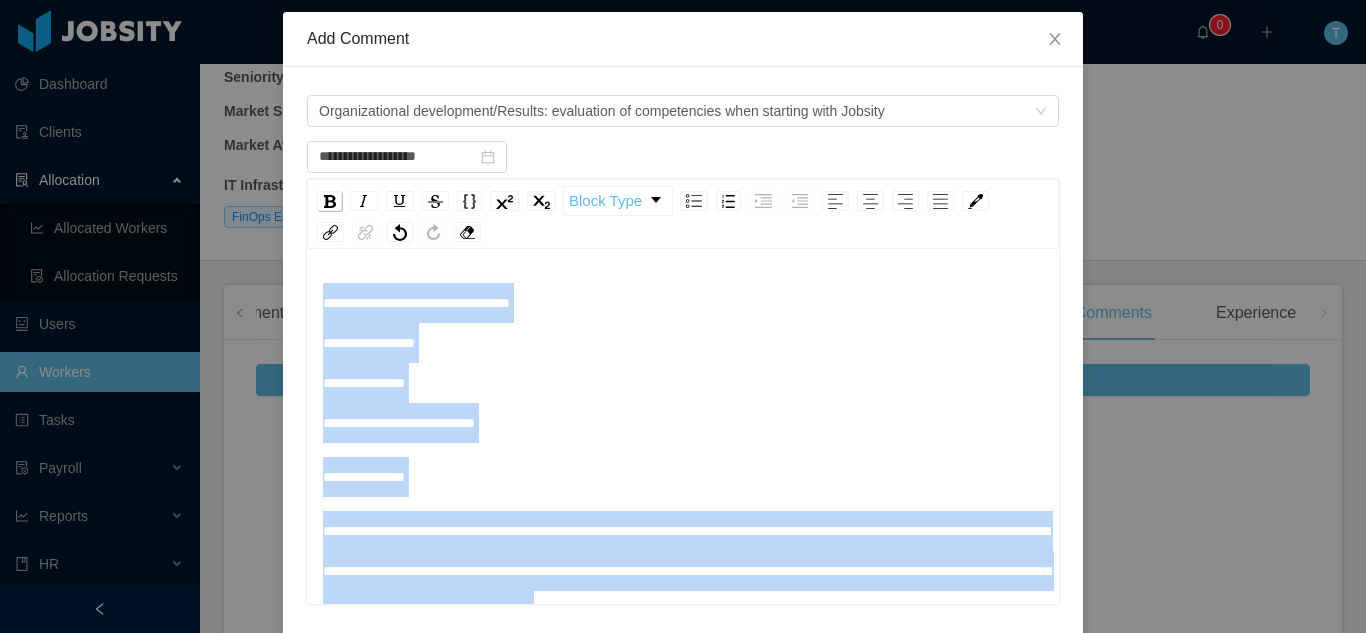 click at bounding box center (330, 201) 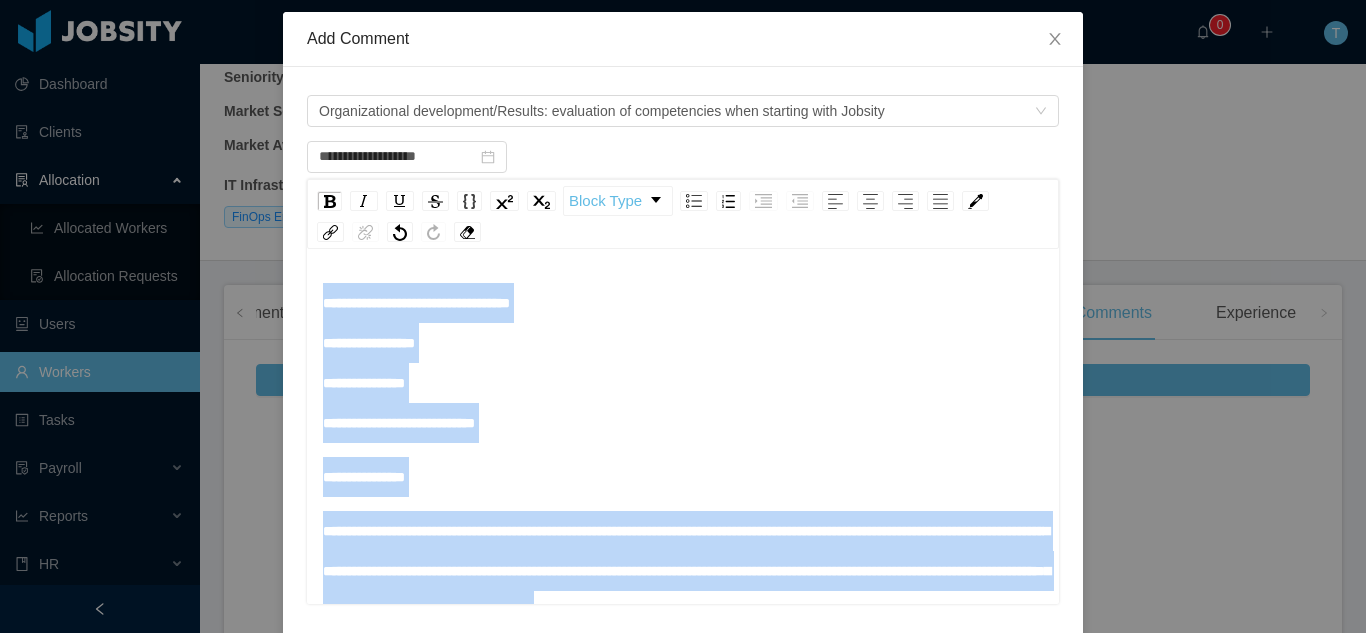 click on "**********" at bounding box center (416, 363) 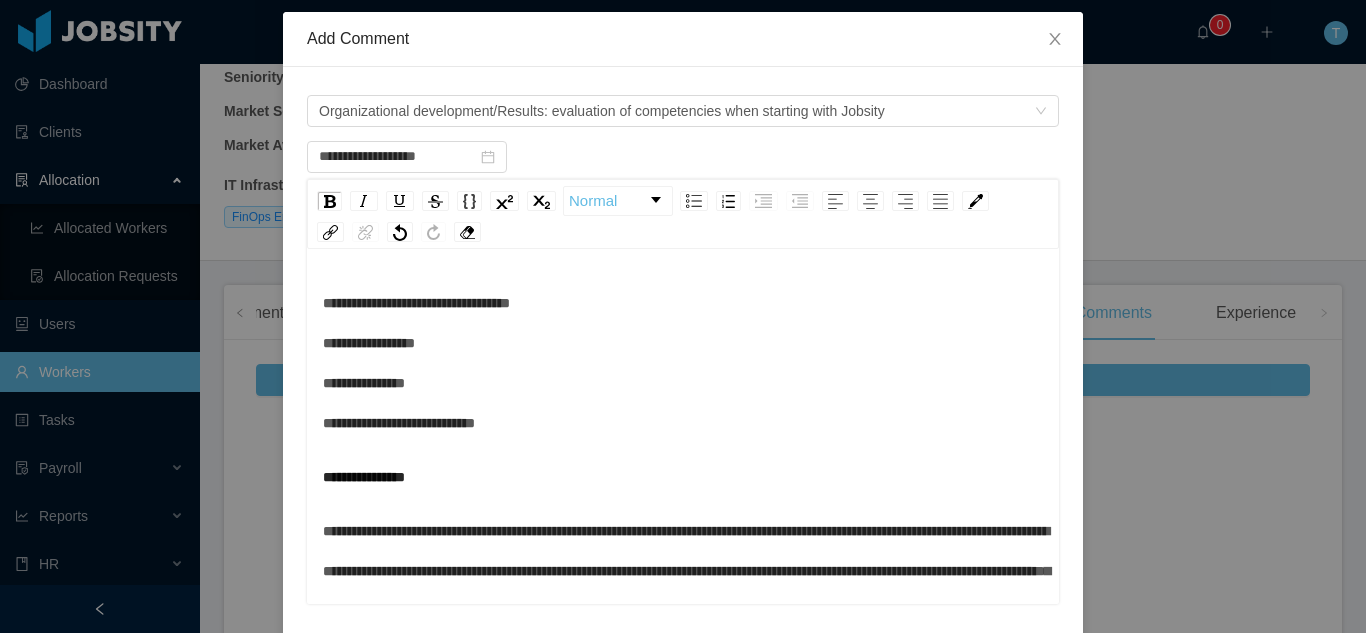 click on "**********" at bounding box center (683, 429) 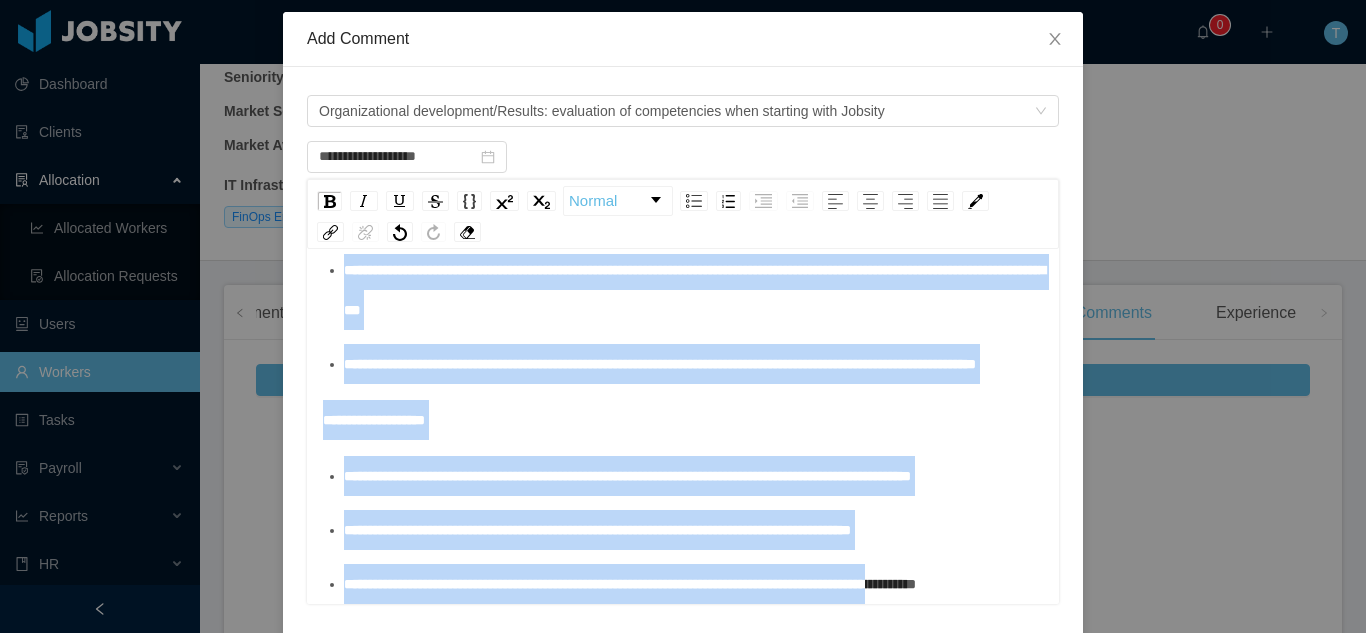 scroll, scrollTop: 2261, scrollLeft: 0, axis: vertical 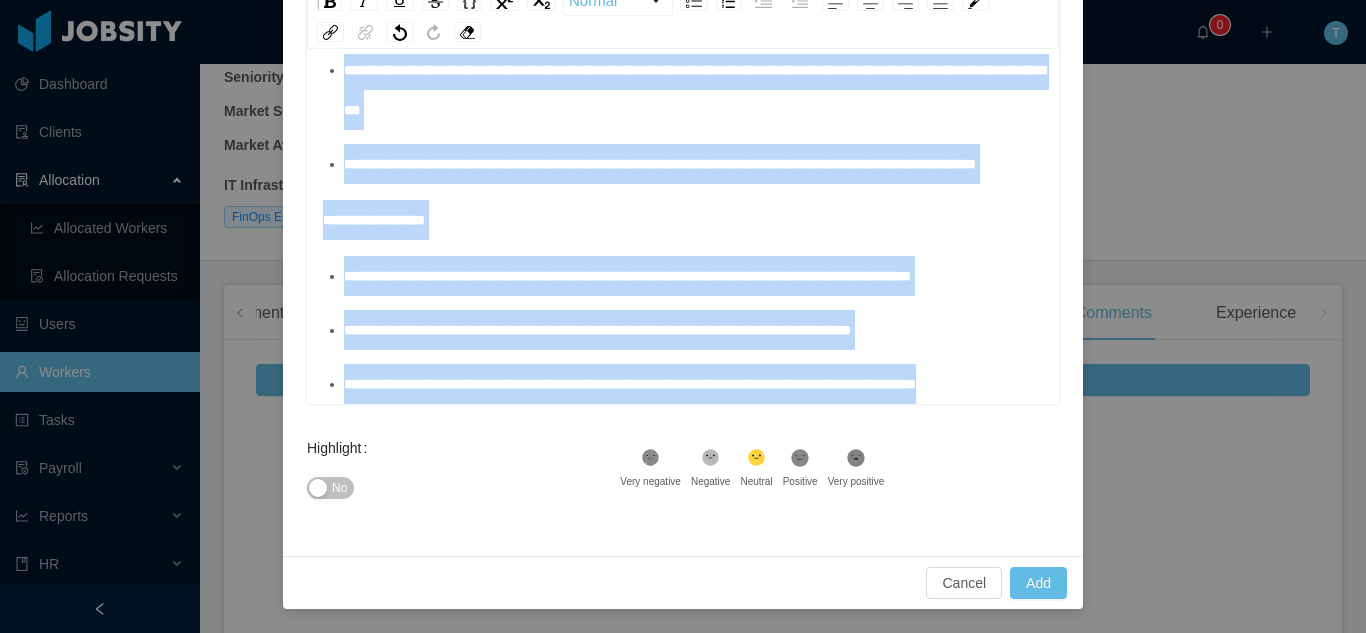 drag, startPoint x: 317, startPoint y: 304, endPoint x: 572, endPoint y: 470, distance: 304.27127 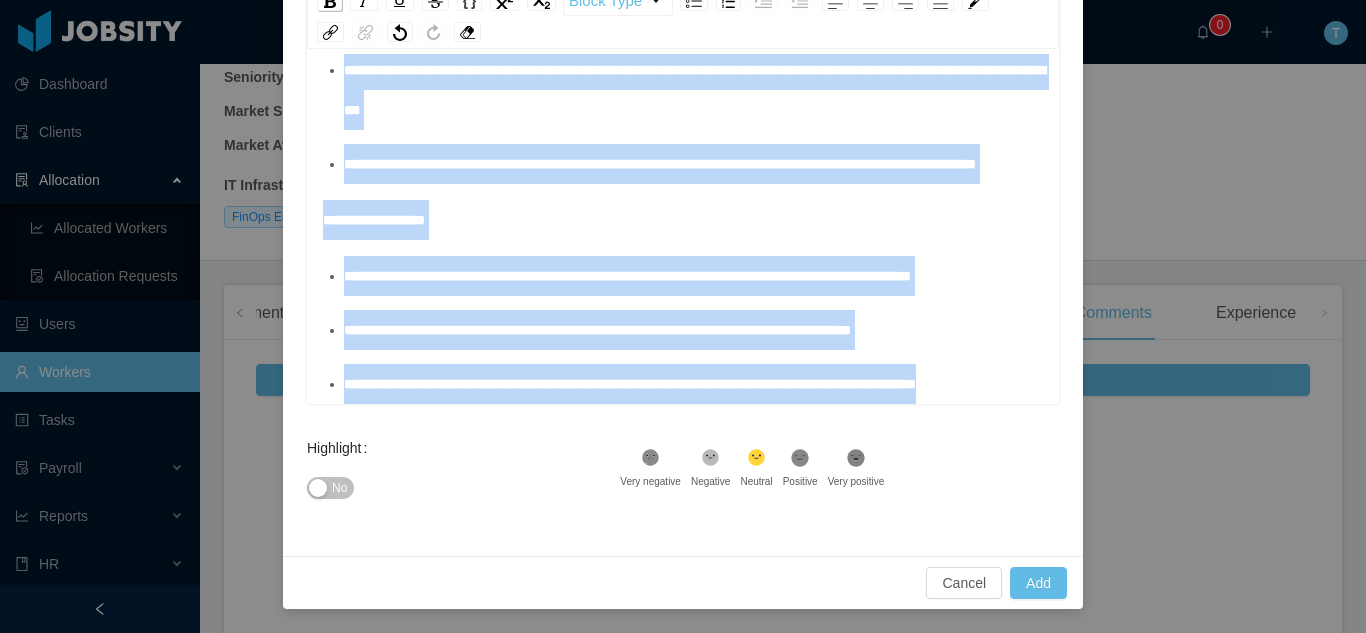 click at bounding box center (330, 1) 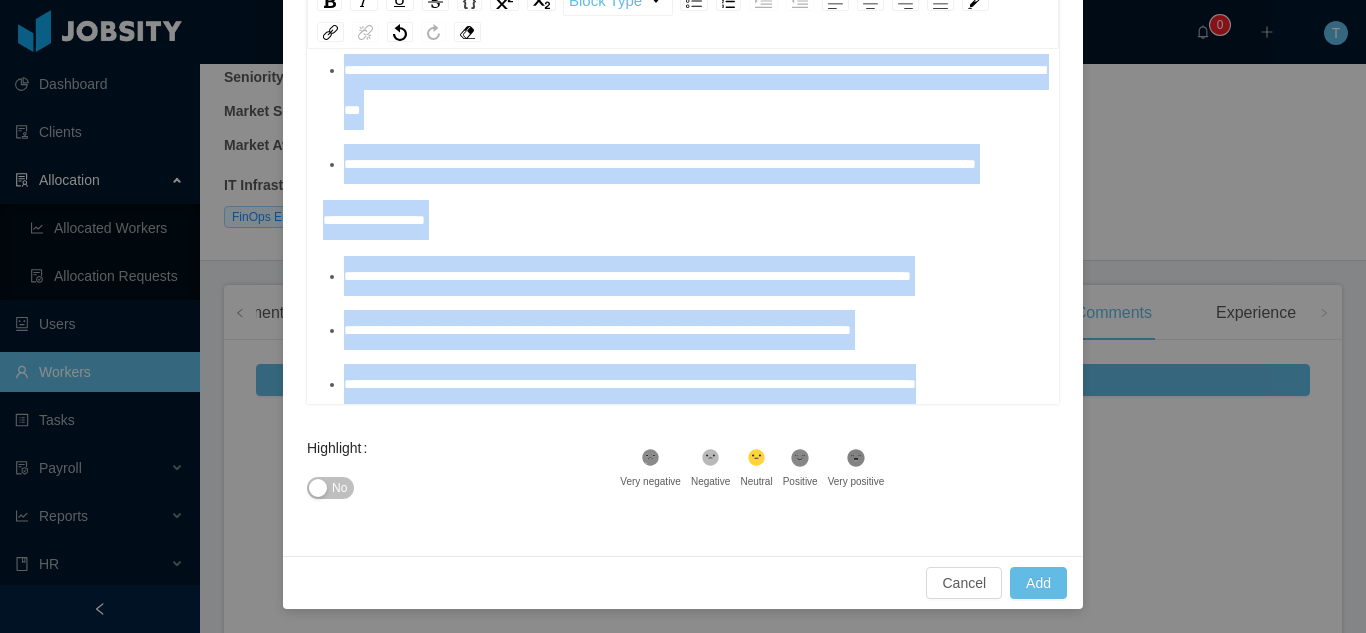 click on "**********" at bounding box center [597, 330] 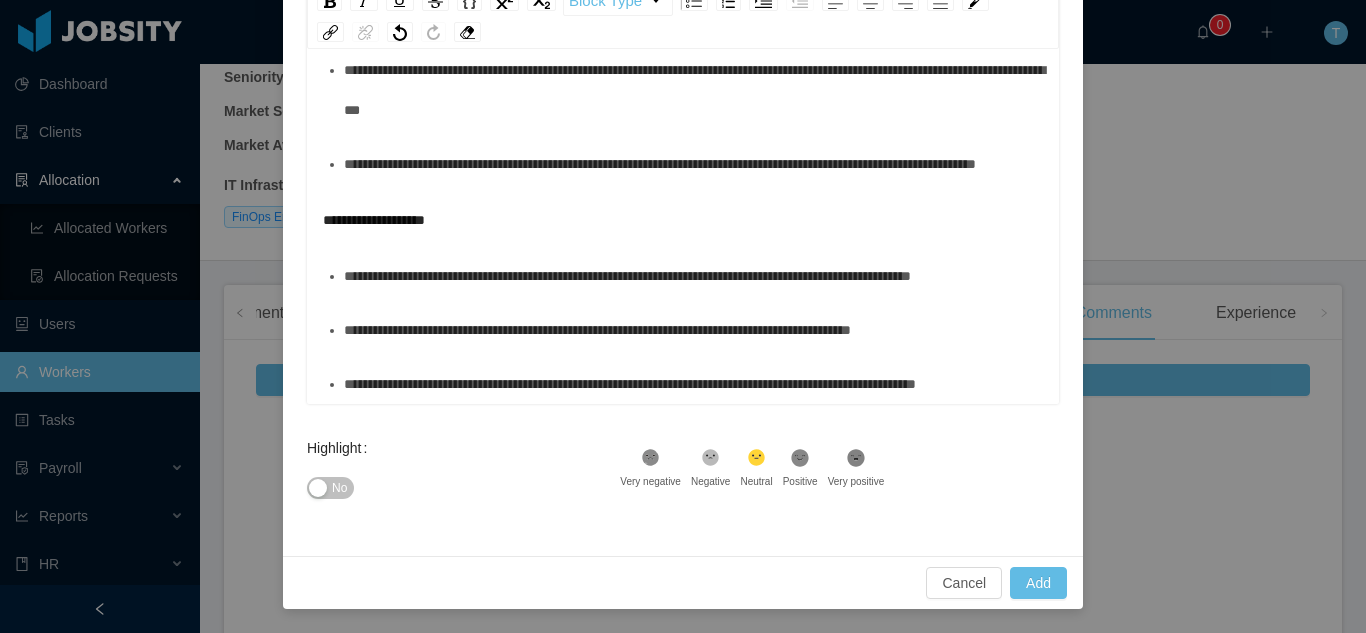 scroll, scrollTop: 2181, scrollLeft: 0, axis: vertical 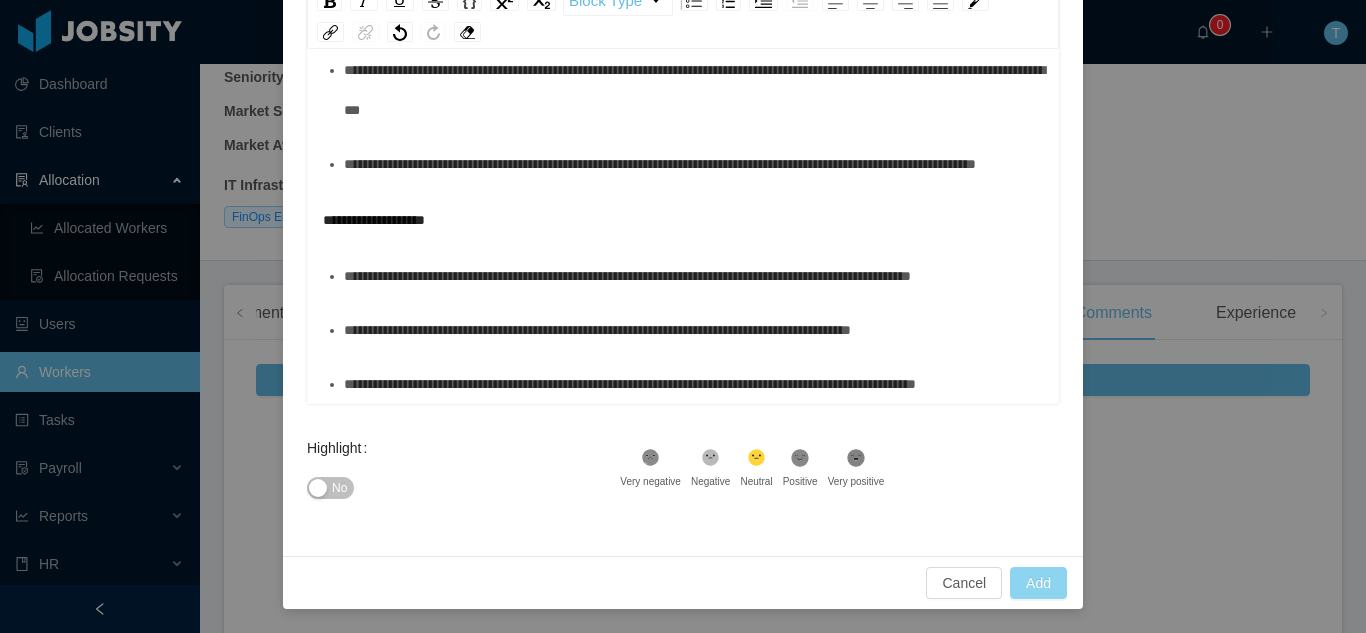 click on "Add" at bounding box center [1038, 583] 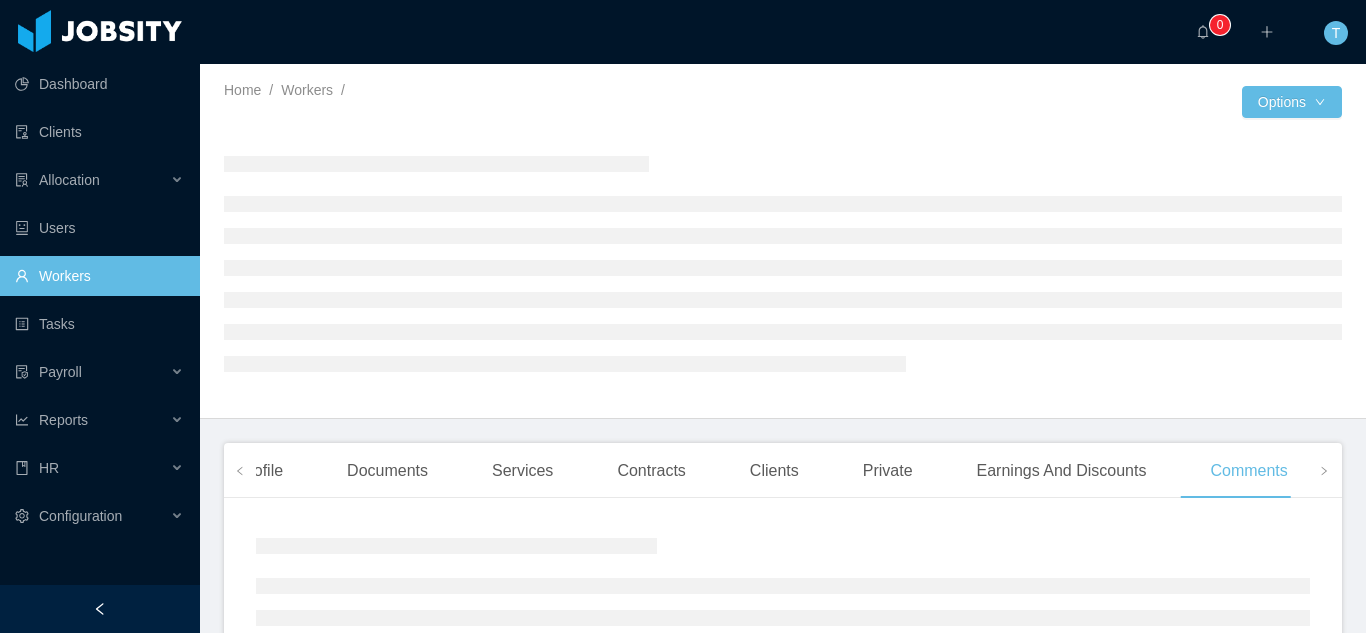 scroll, scrollTop: 0, scrollLeft: 0, axis: both 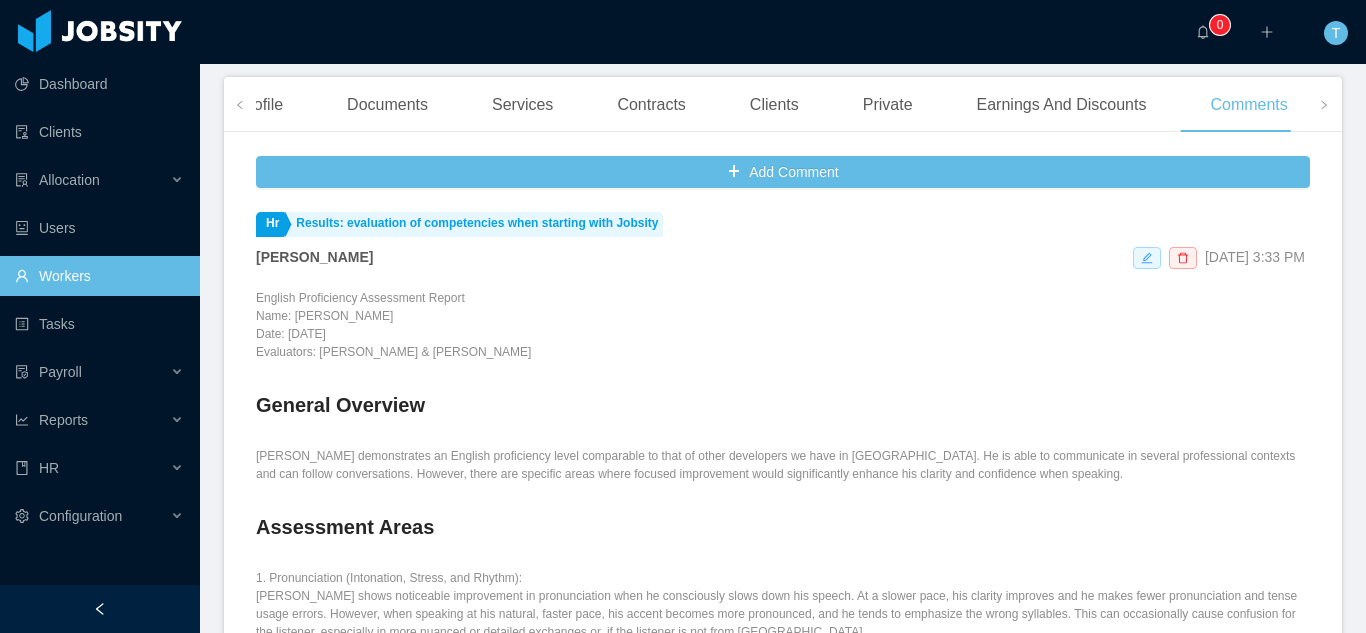click 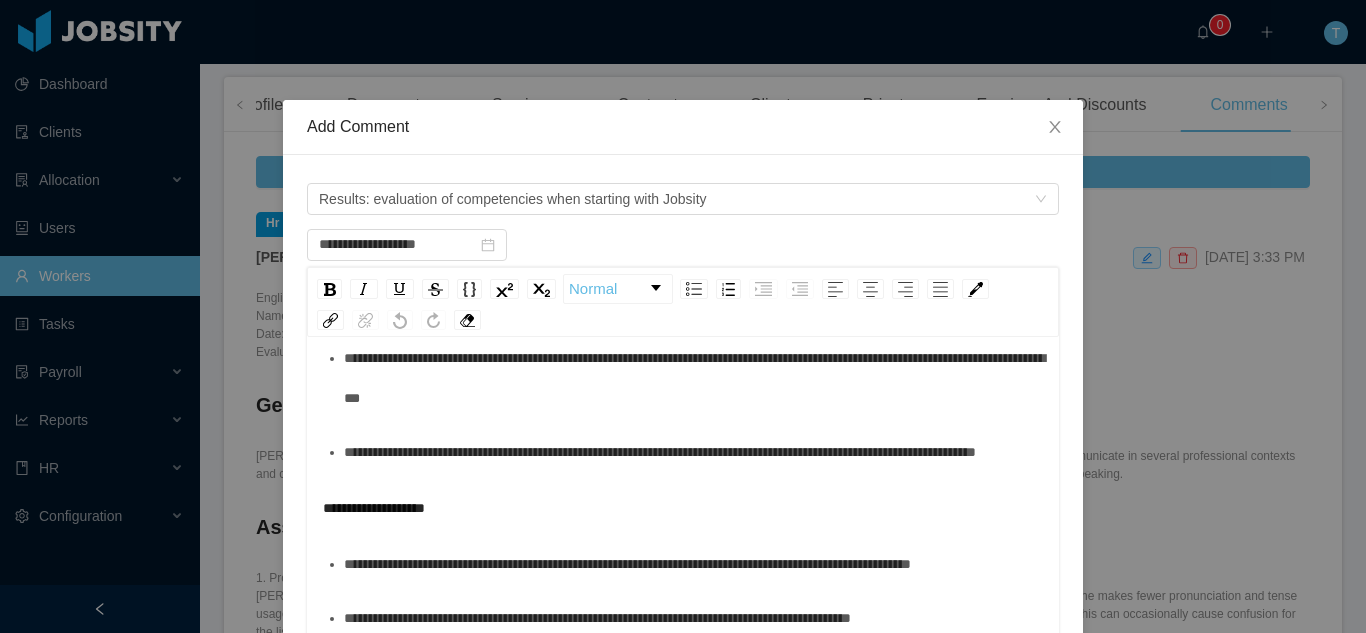 scroll, scrollTop: 2181, scrollLeft: 0, axis: vertical 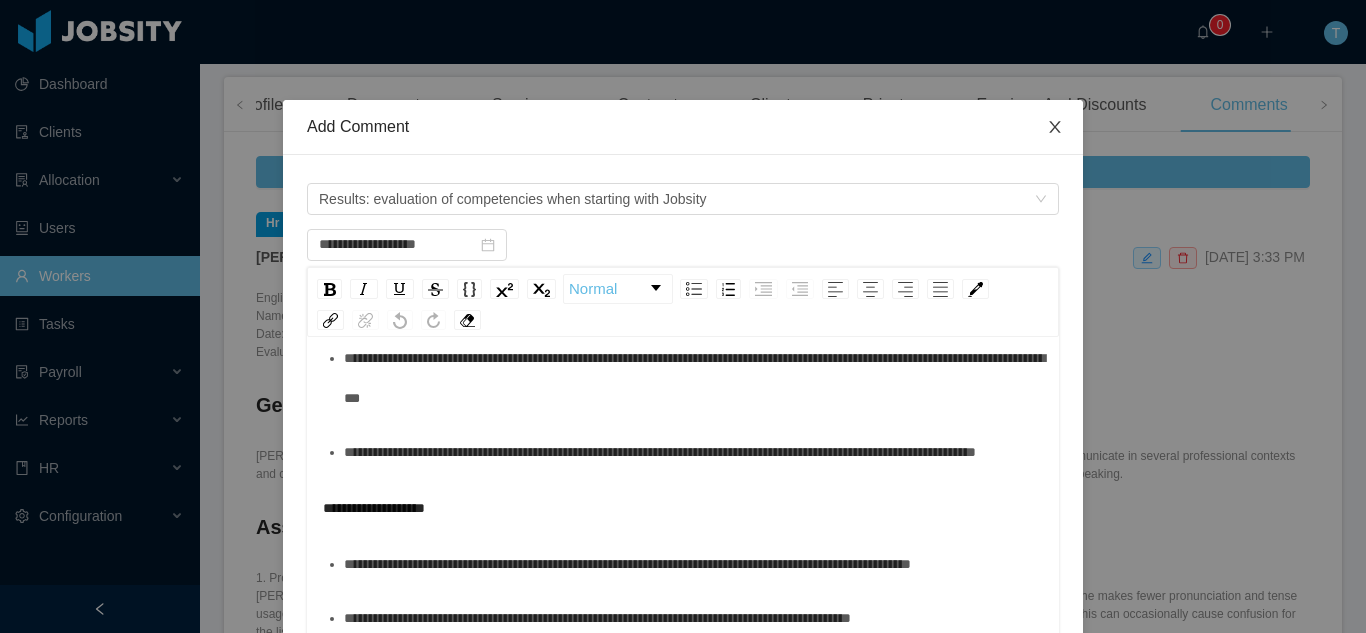 click 